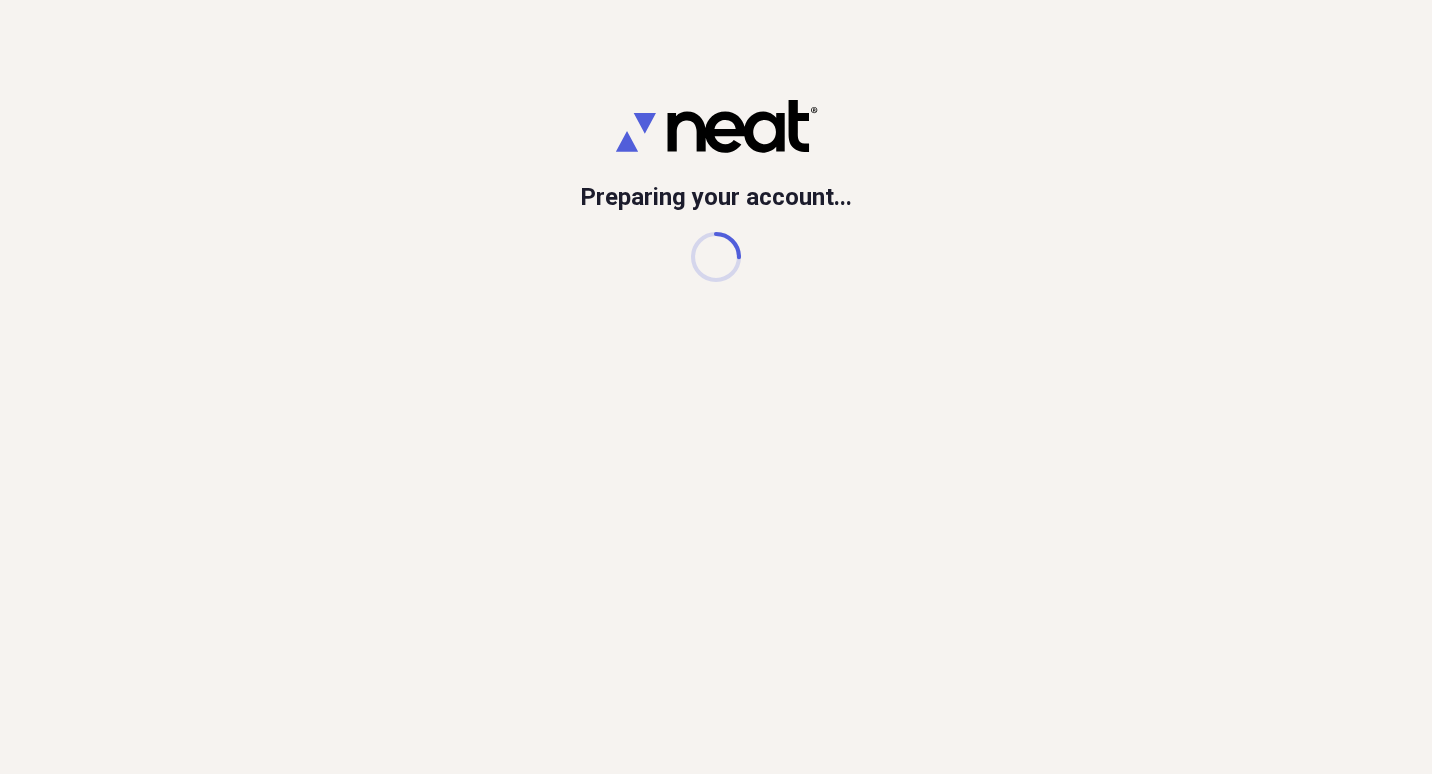 scroll, scrollTop: 0, scrollLeft: 0, axis: both 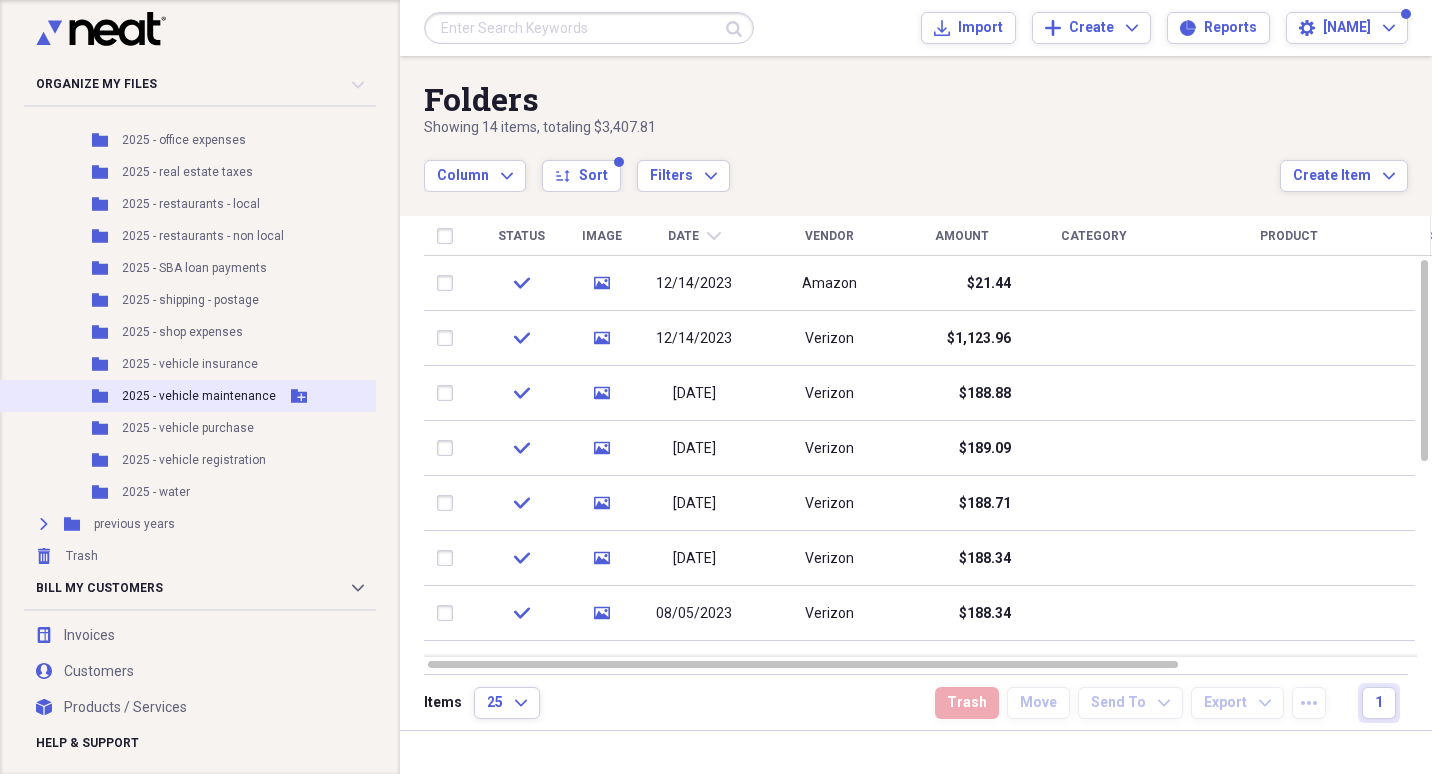 click on "2025 - vehicle maintenance" at bounding box center [199, 396] 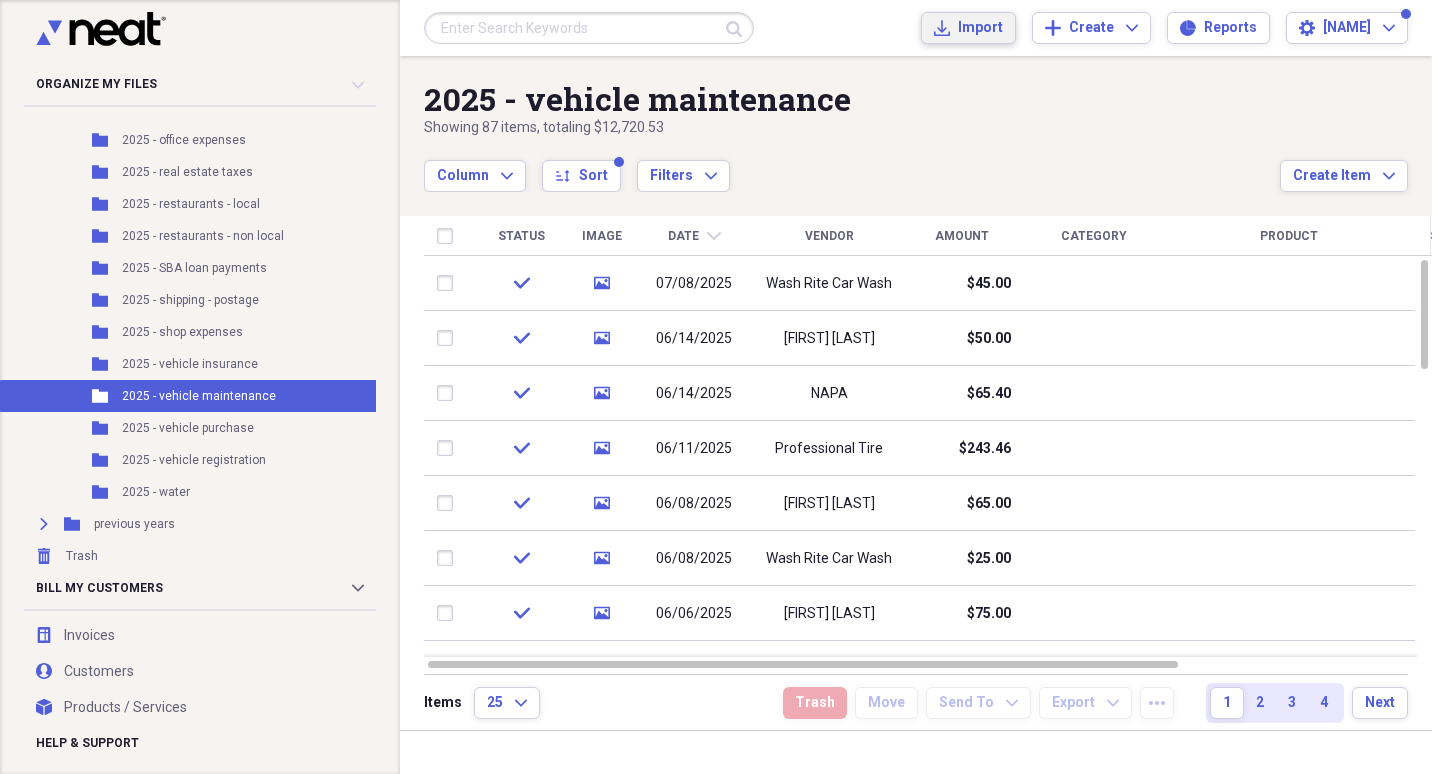 click on "Import" at bounding box center (980, 28) 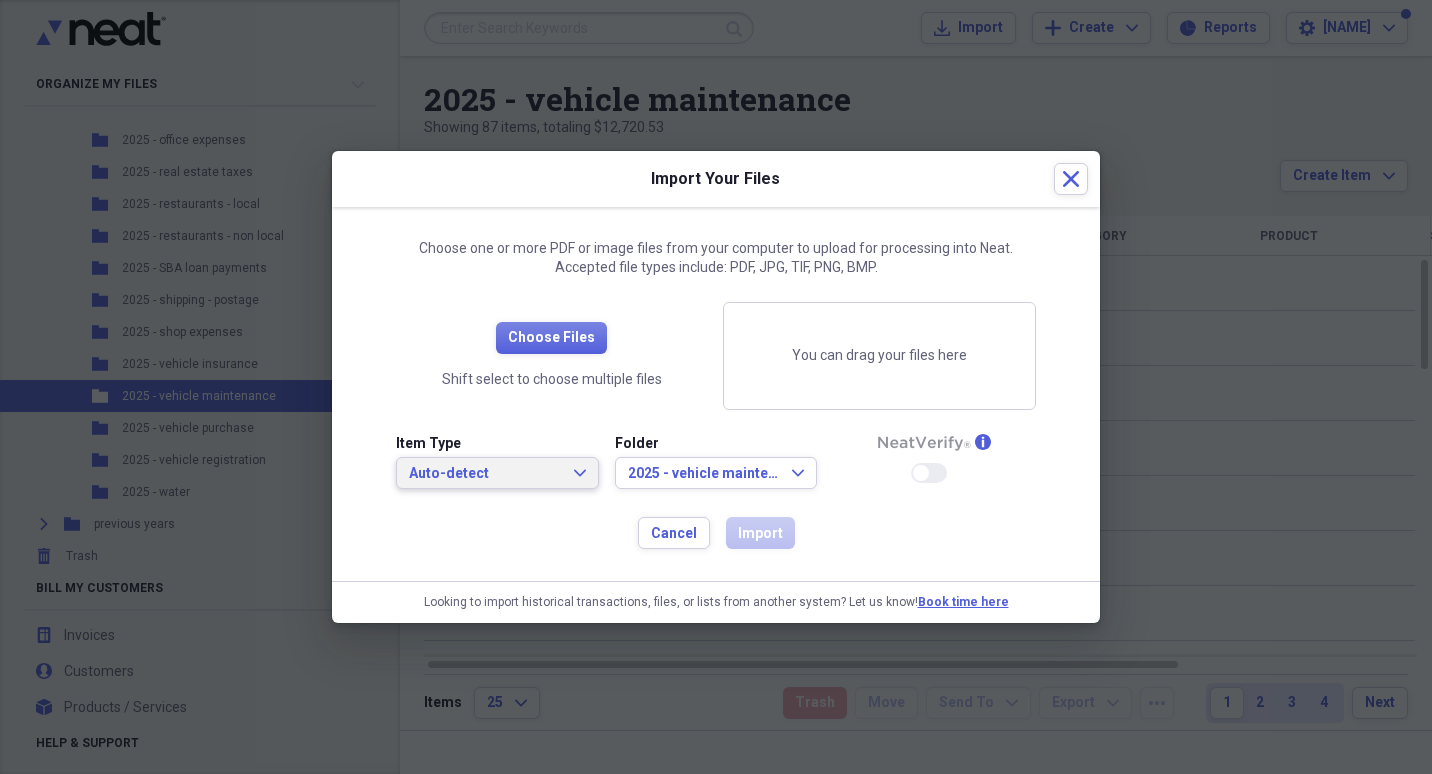 click on "Auto-detect" at bounding box center [485, 474] 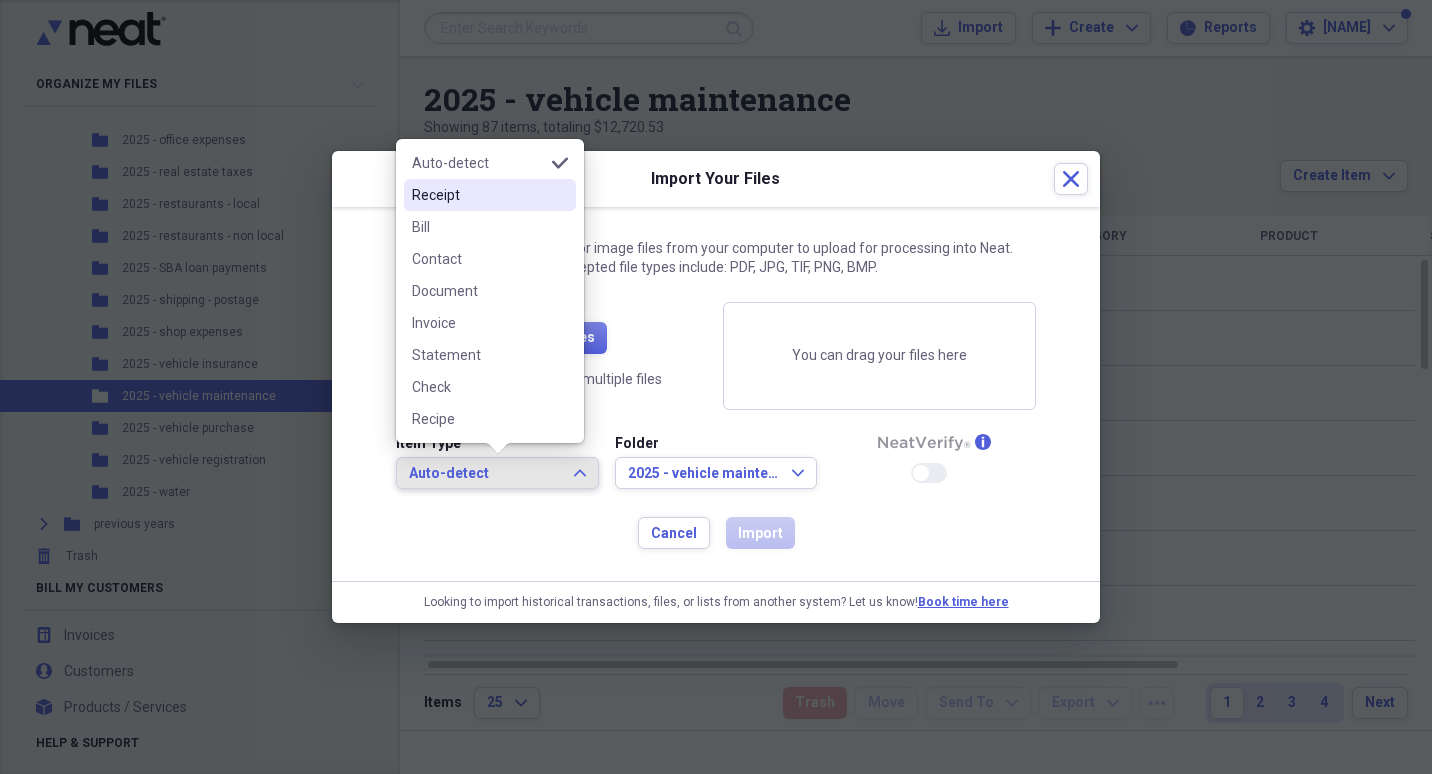 click on "Receipt" at bounding box center [478, 195] 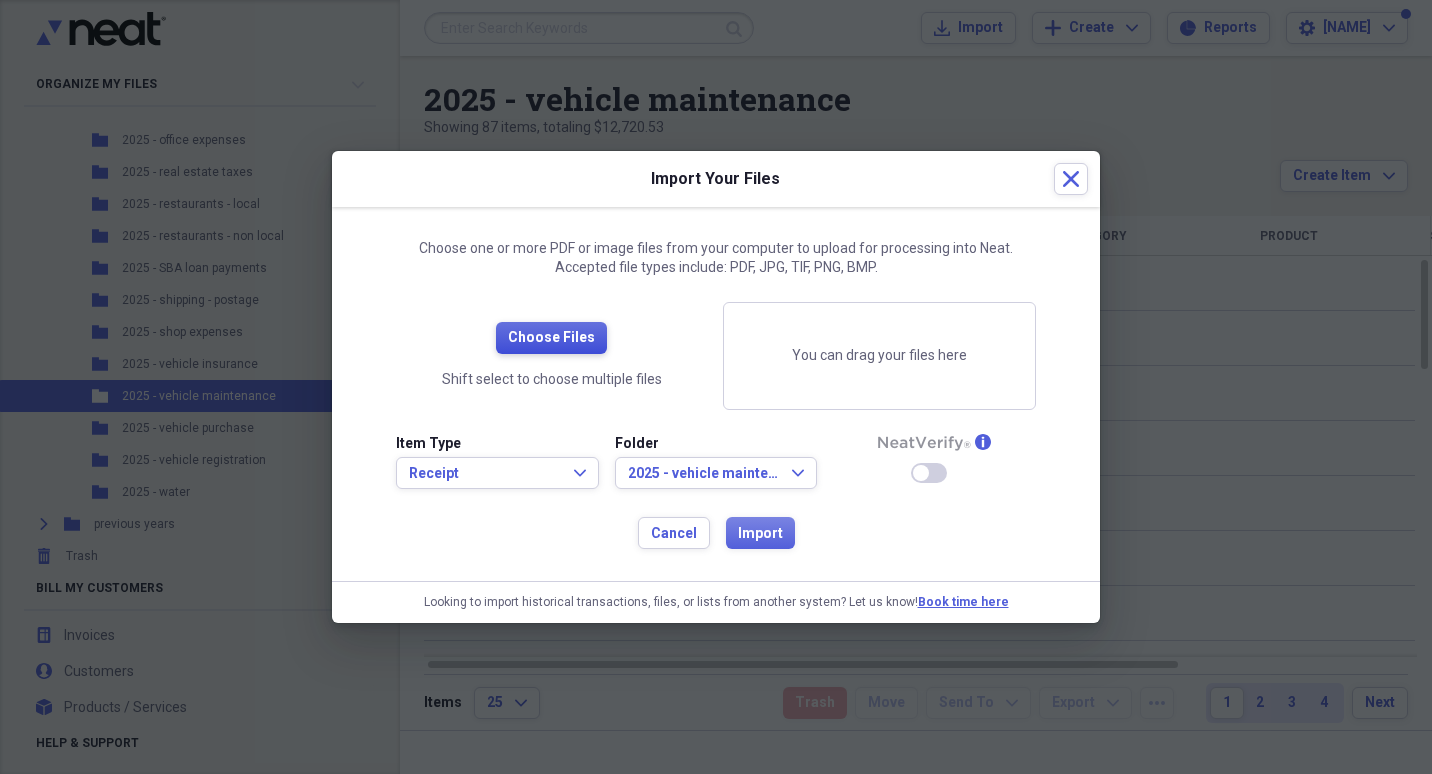 click on "Choose Files" at bounding box center (551, 338) 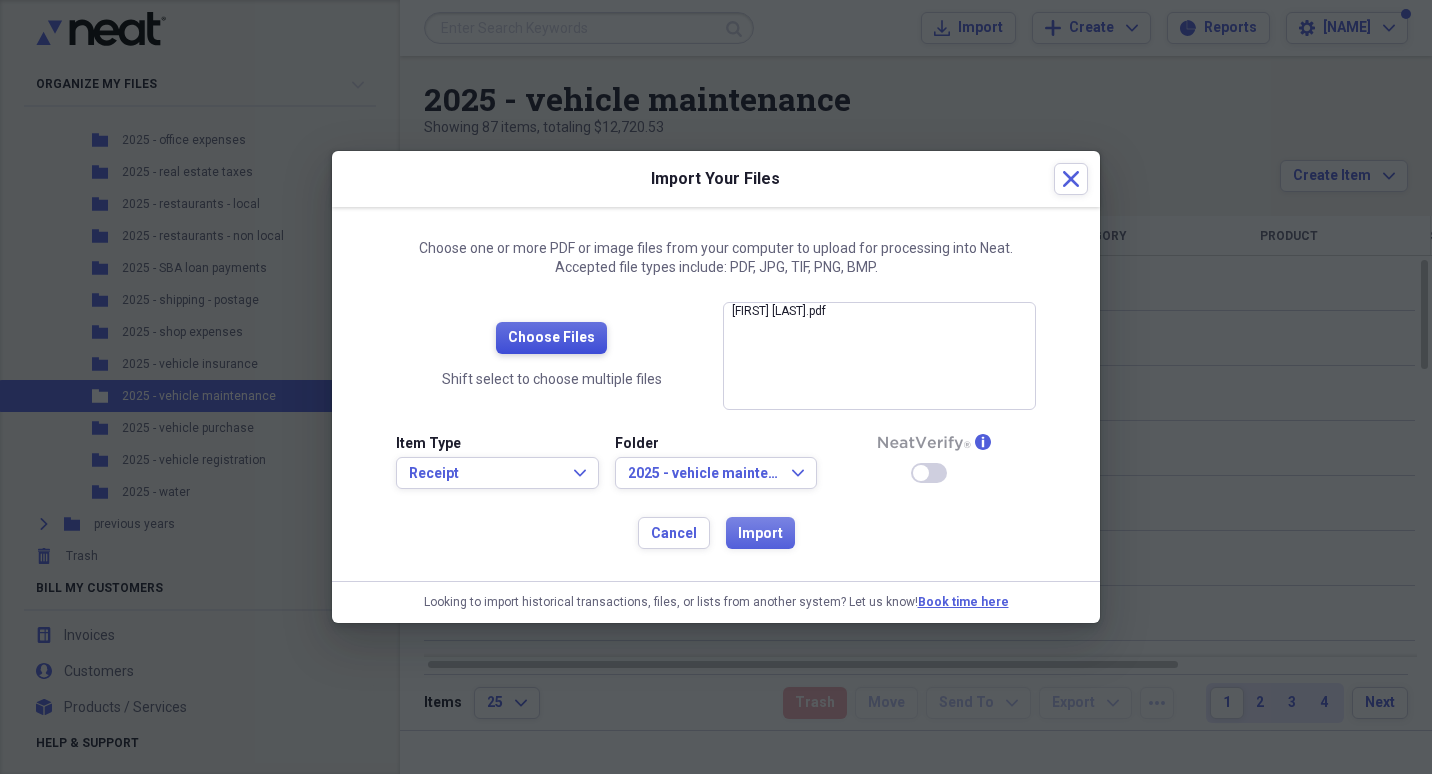 click on "Choose Files" at bounding box center (551, 338) 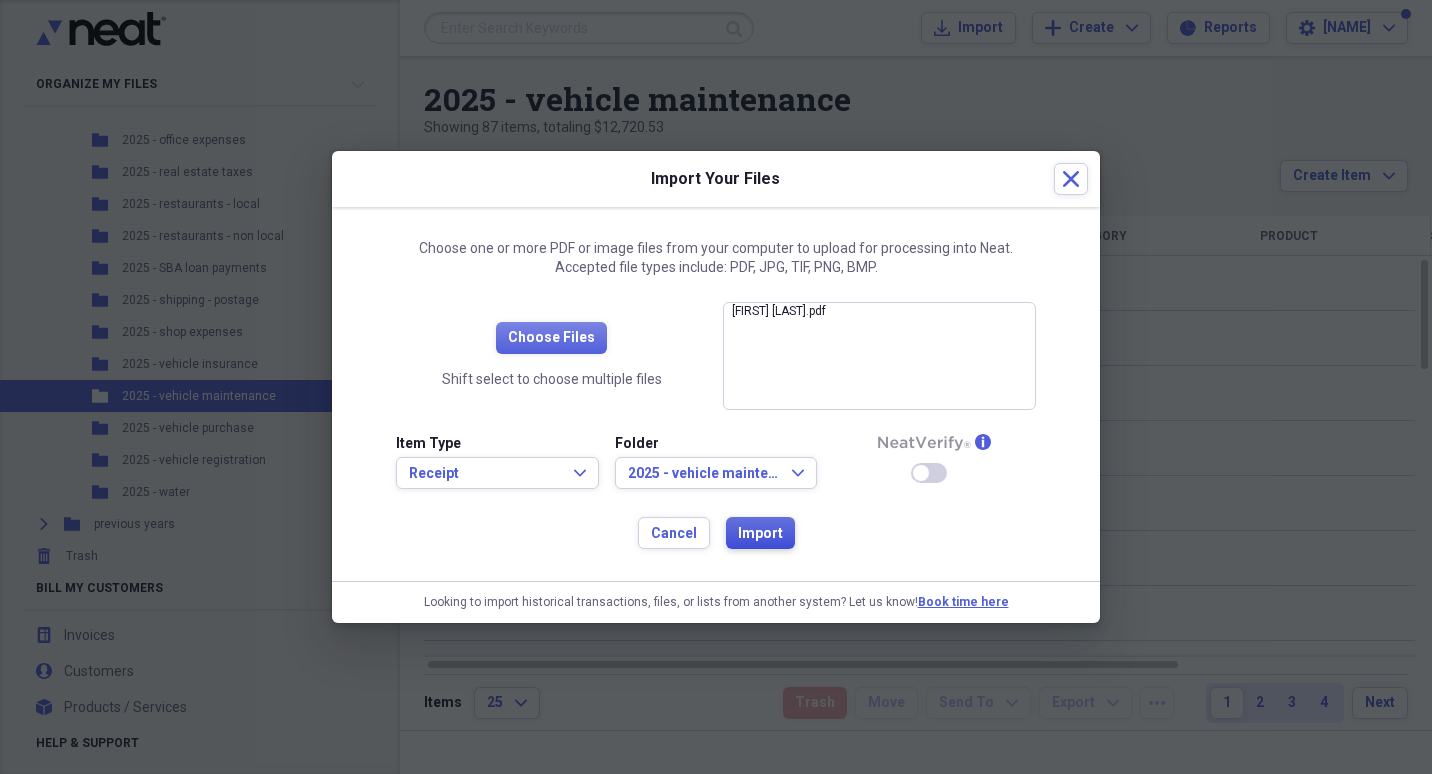 click on "Import" at bounding box center (760, 534) 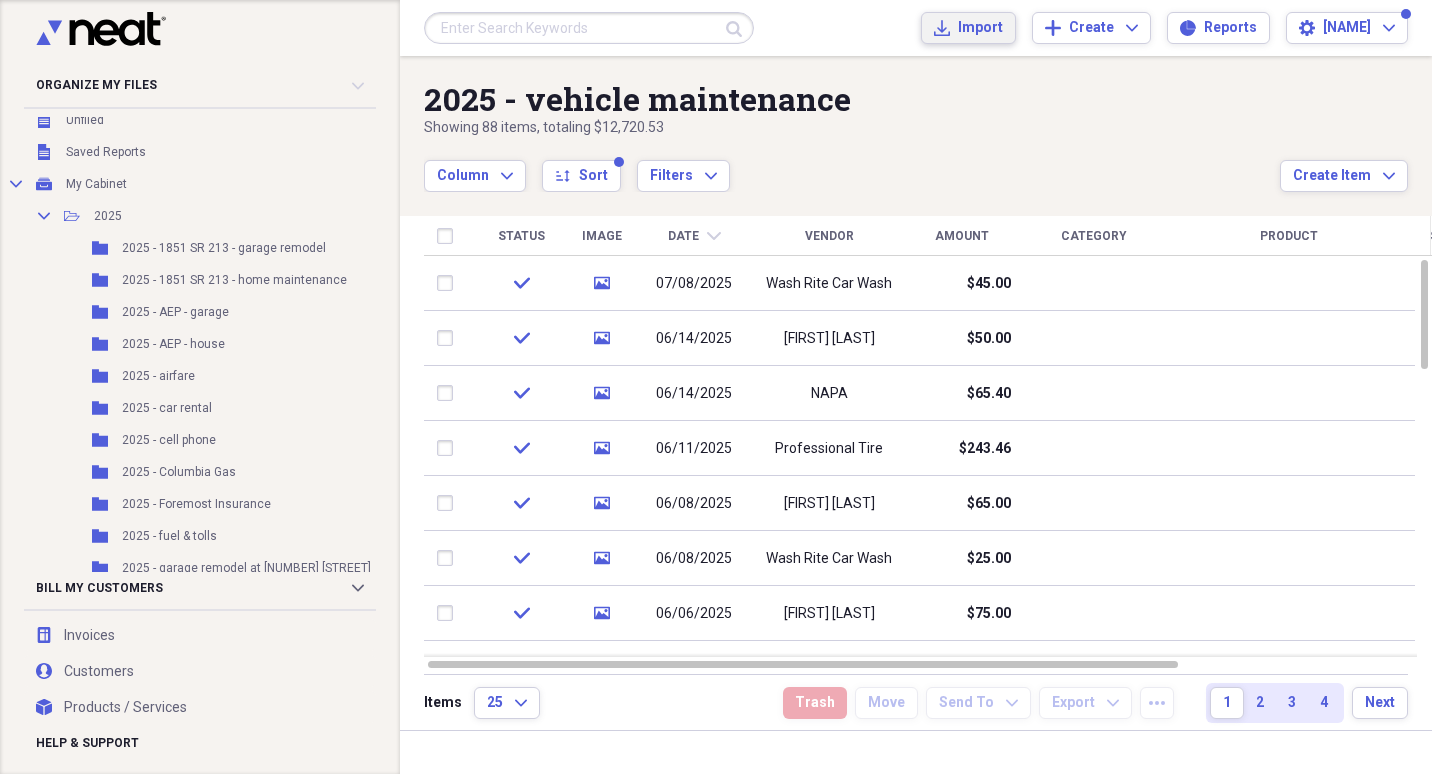 scroll, scrollTop: 0, scrollLeft: 0, axis: both 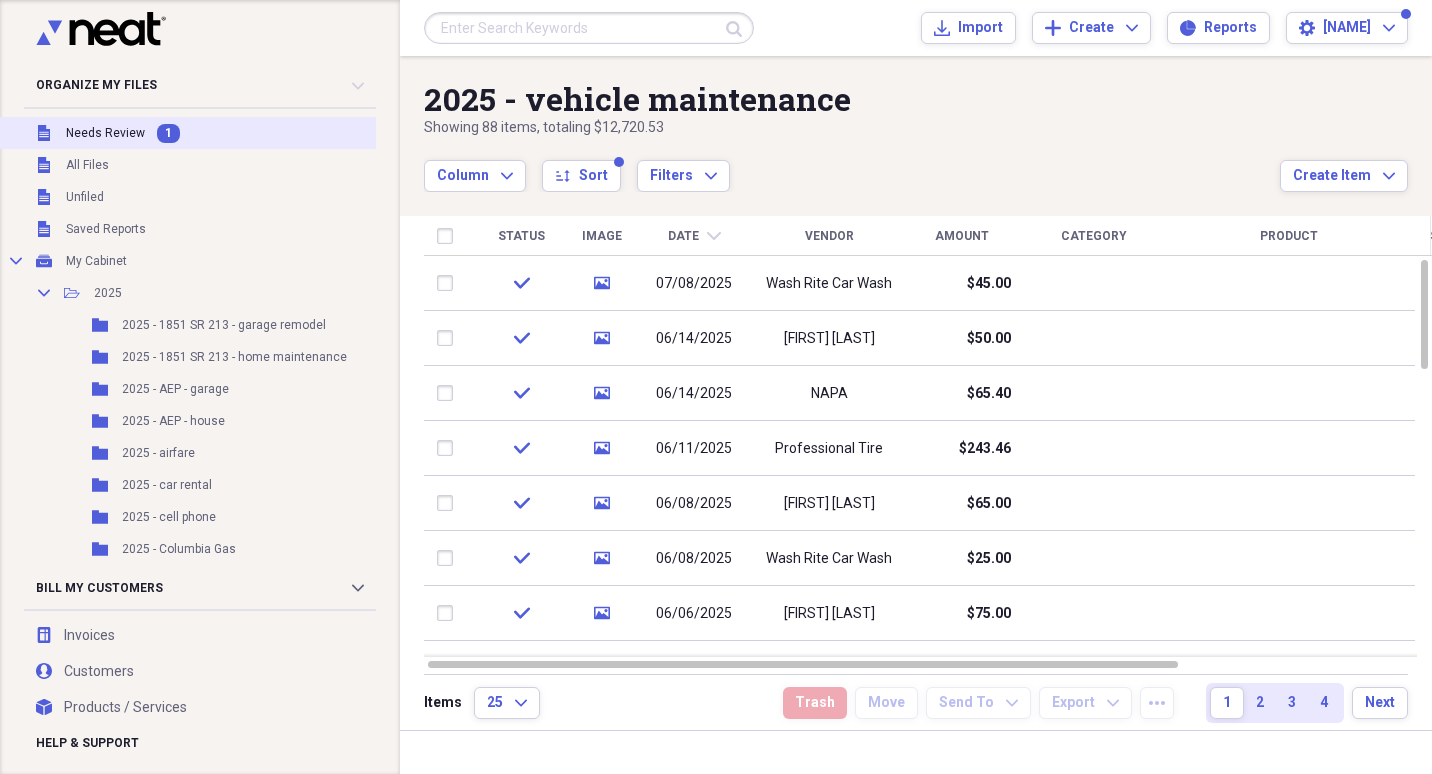 click on "Needs Review" at bounding box center [105, 133] 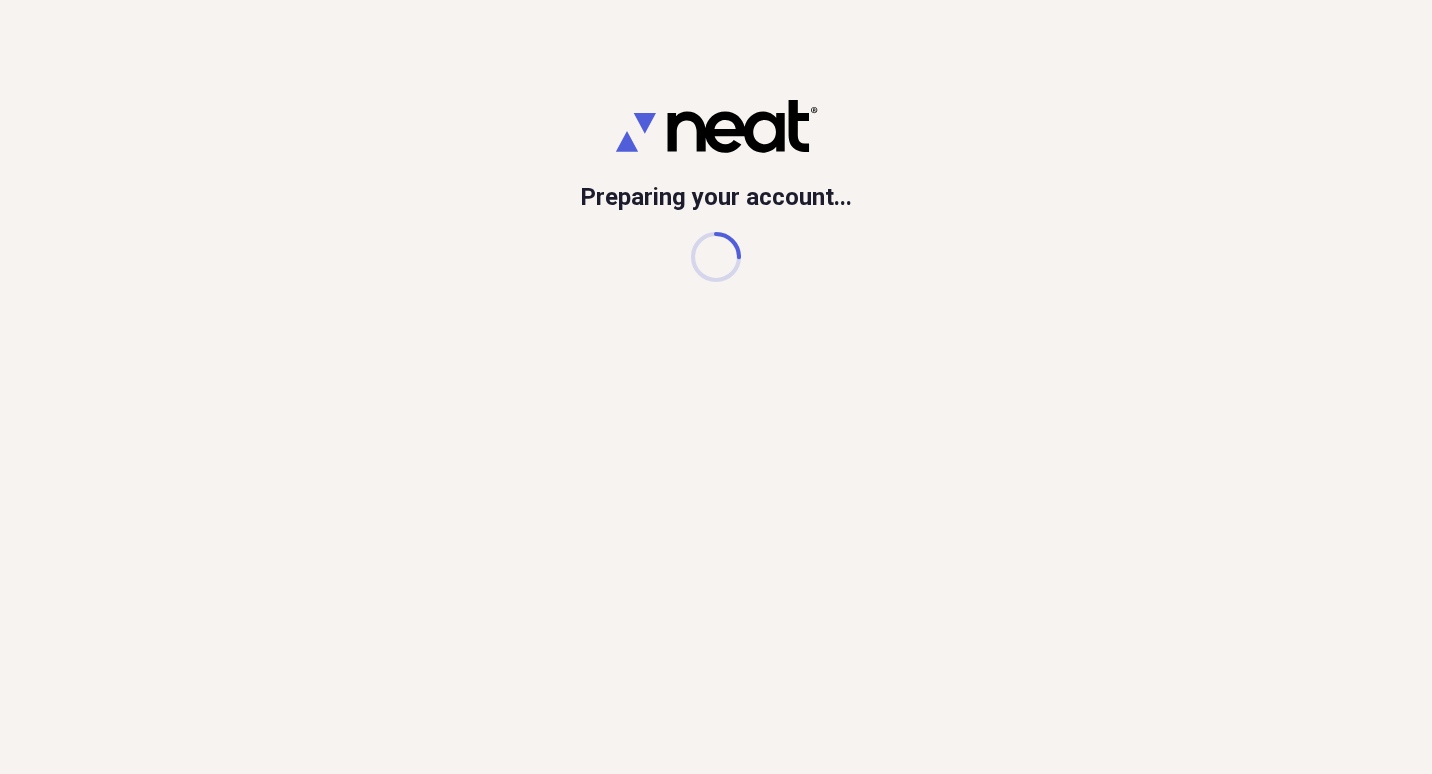 scroll, scrollTop: 0, scrollLeft: 0, axis: both 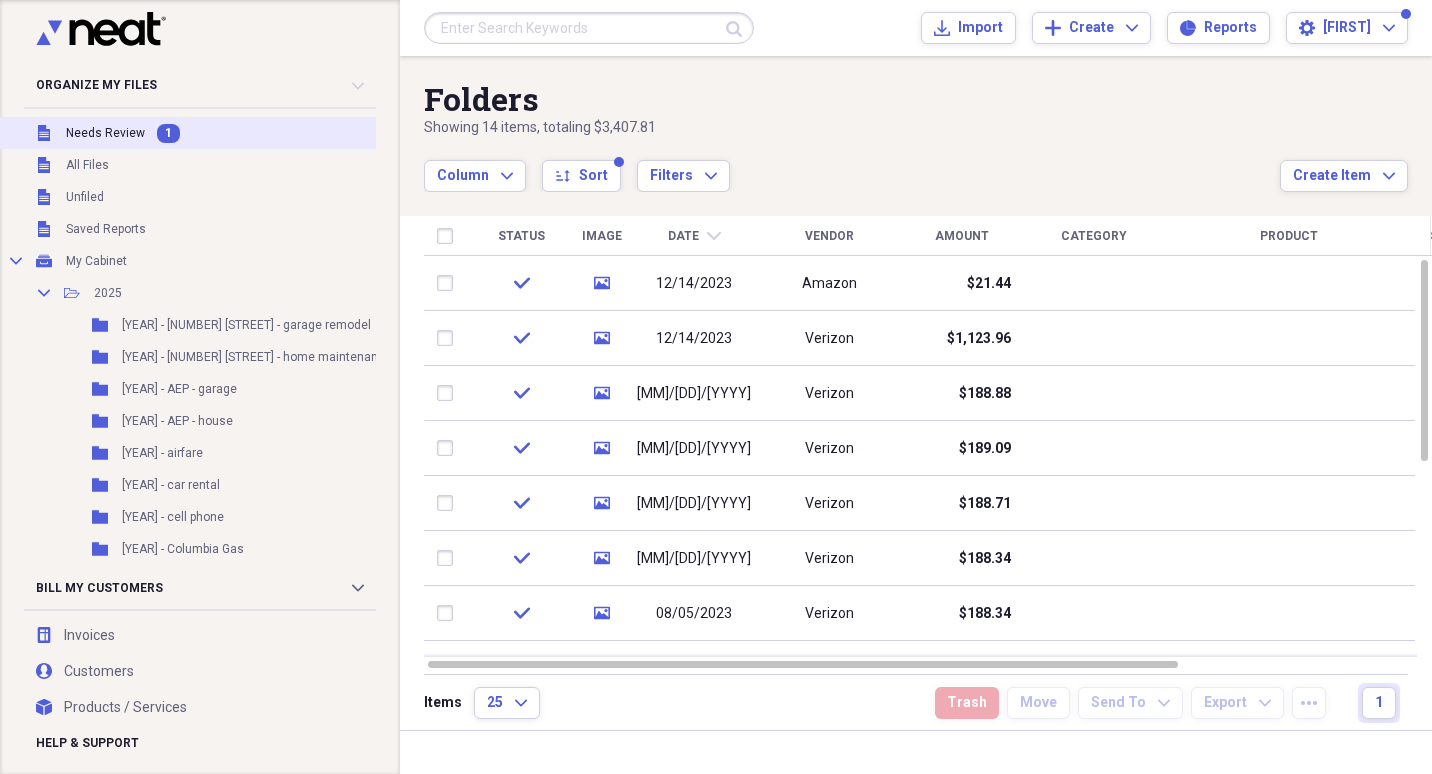 click on "Needs Review" at bounding box center (105, 133) 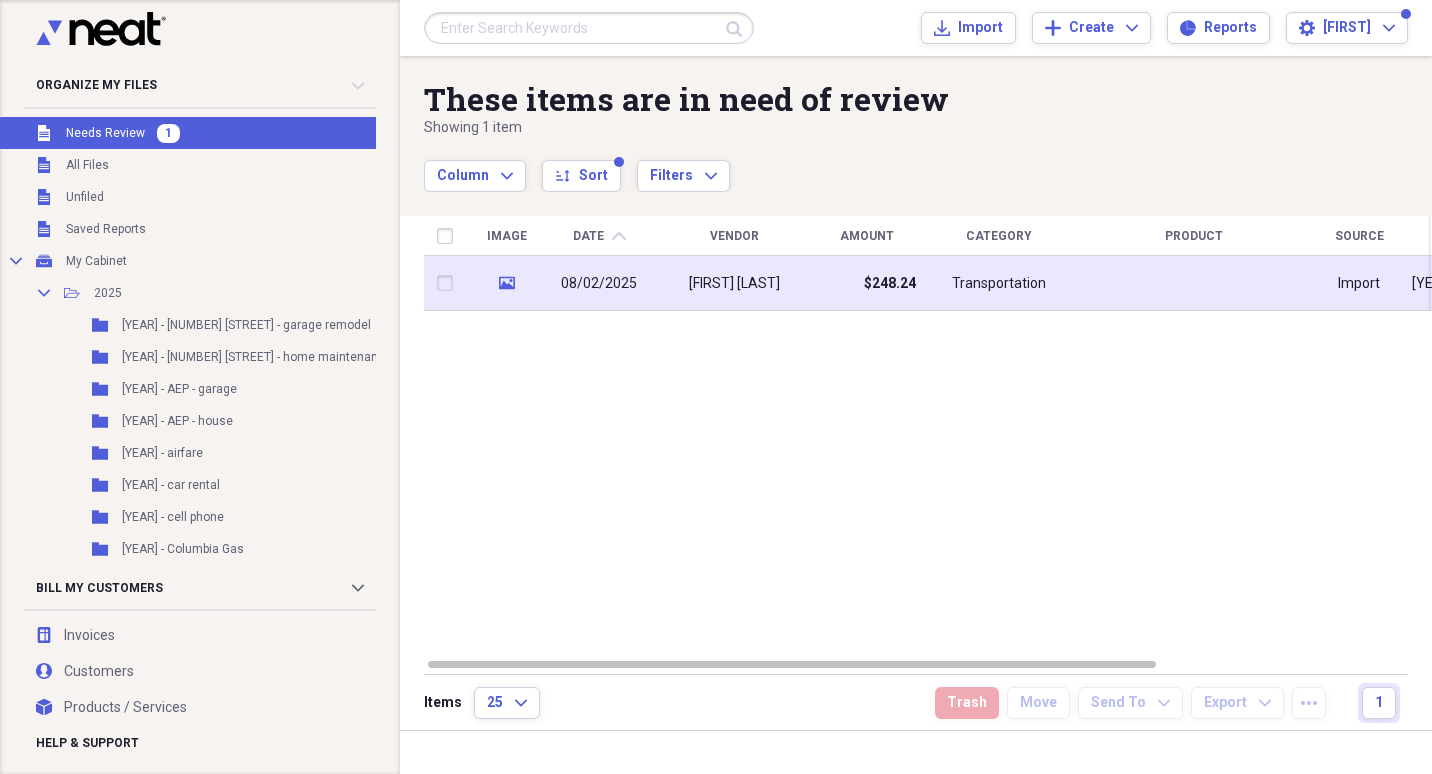 click on "08/02/2025" at bounding box center (599, 283) 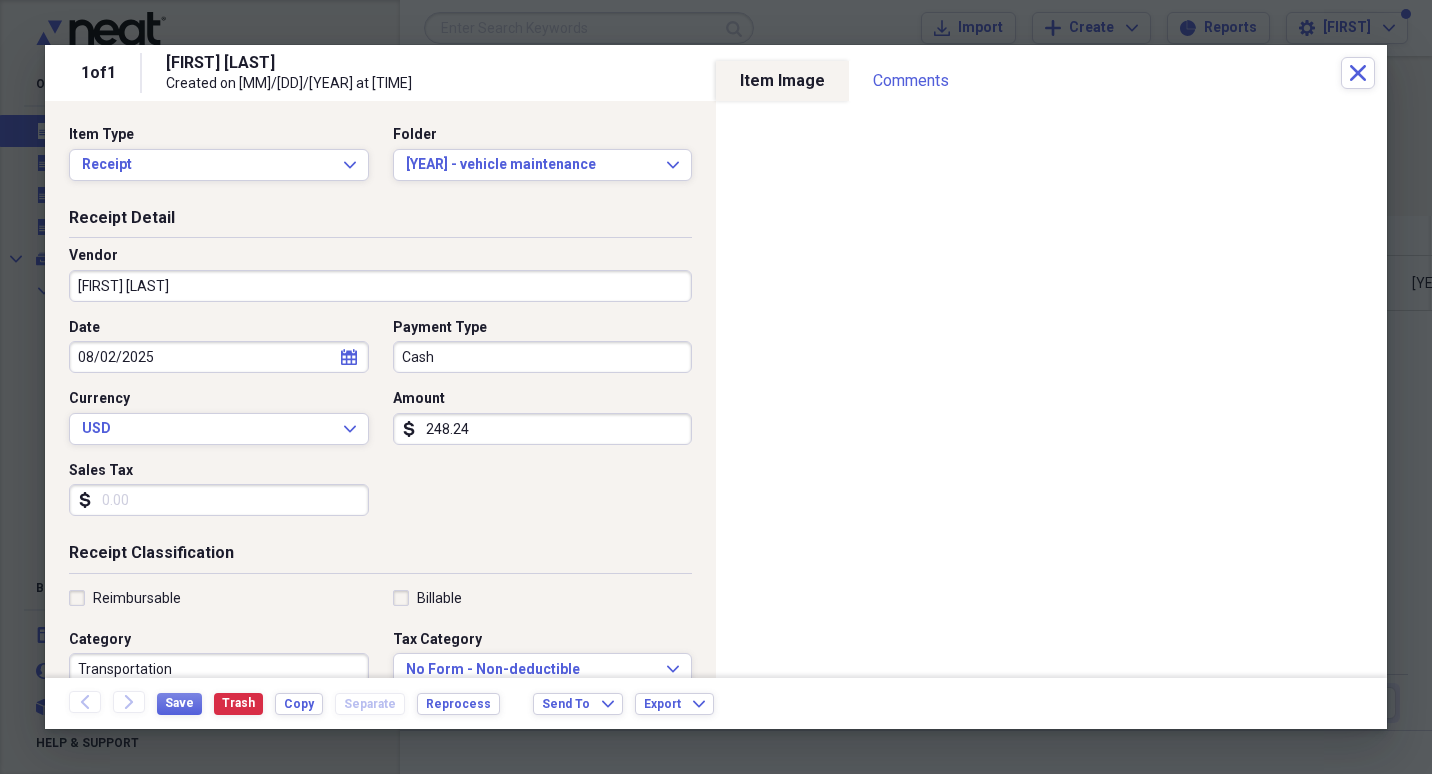click on "Cash" at bounding box center [543, 357] 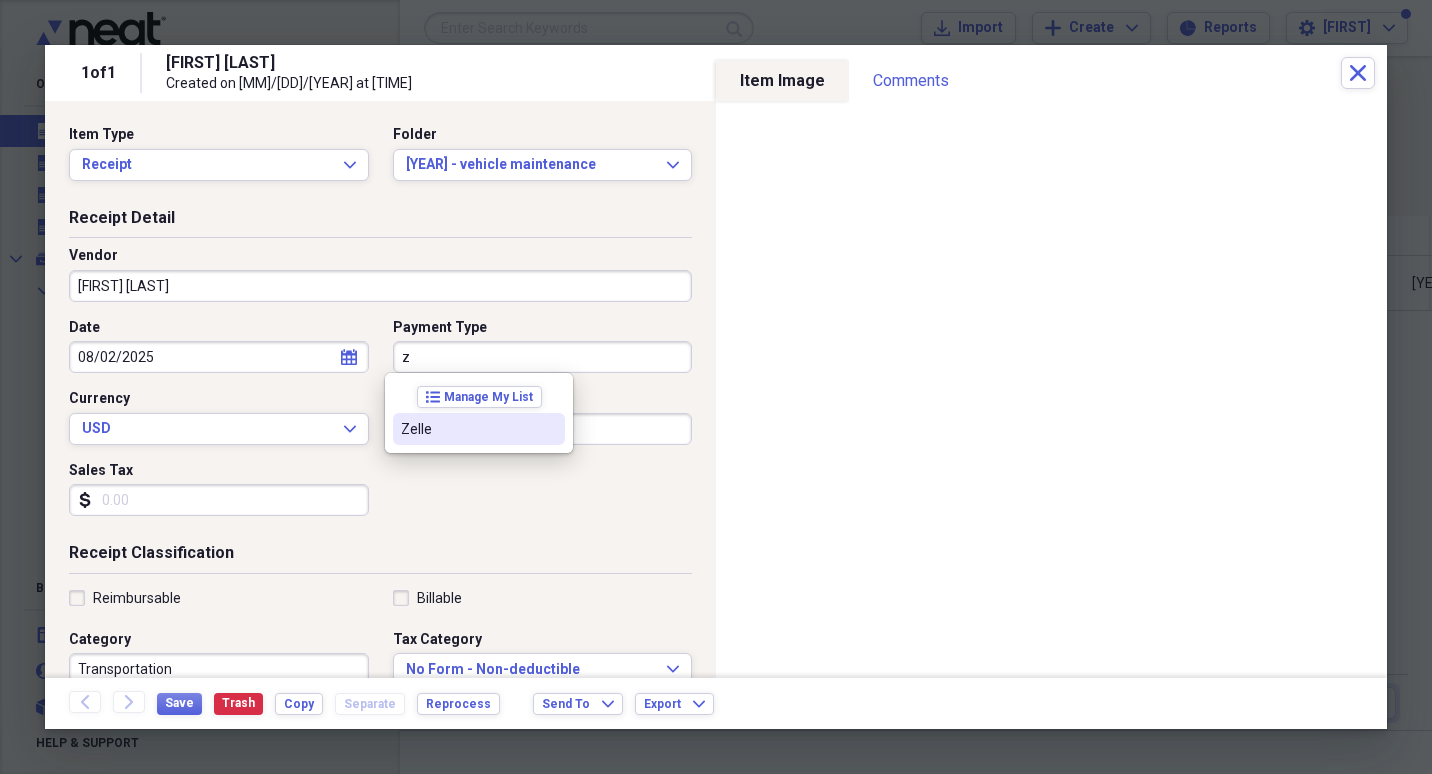 click on "Zelle" at bounding box center [467, 429] 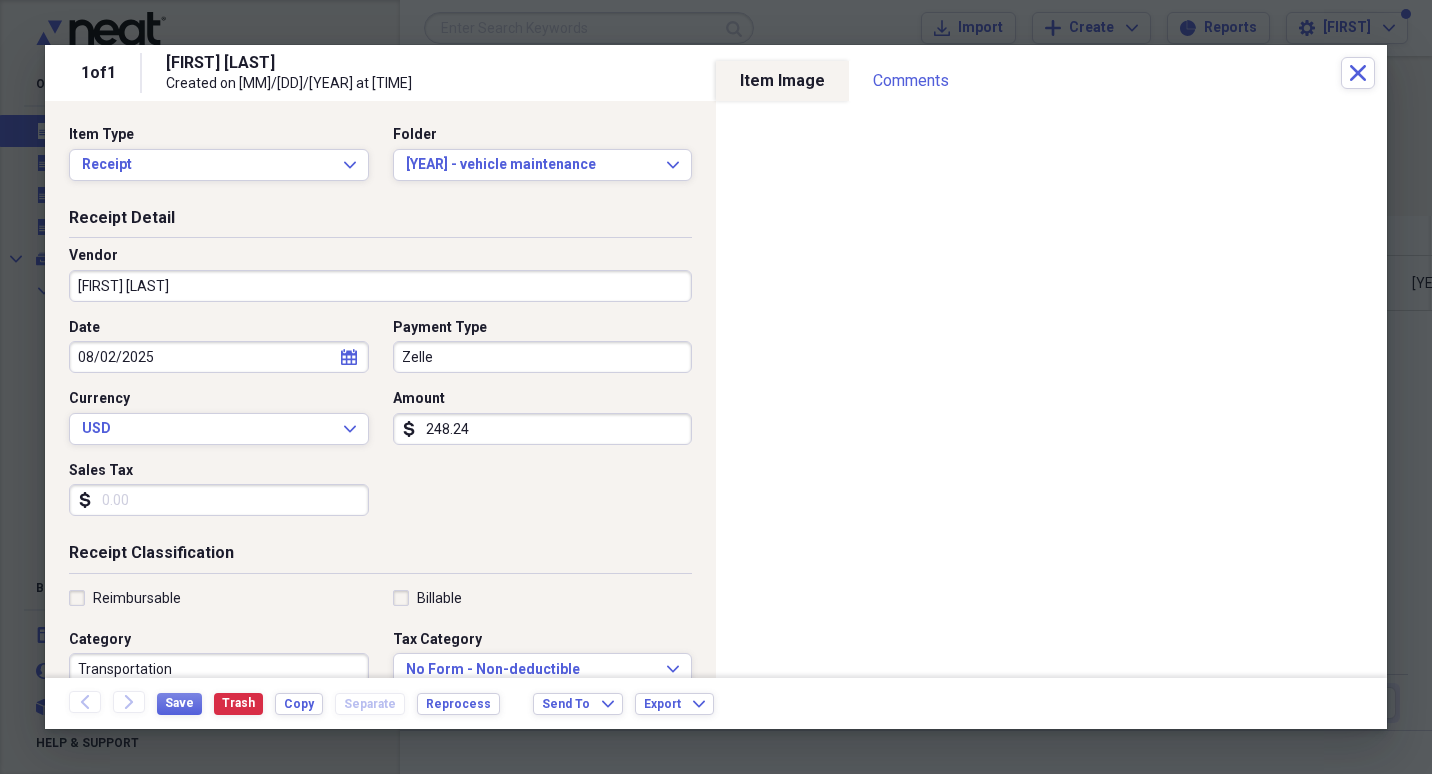 click on "Transportation" at bounding box center (219, 669) 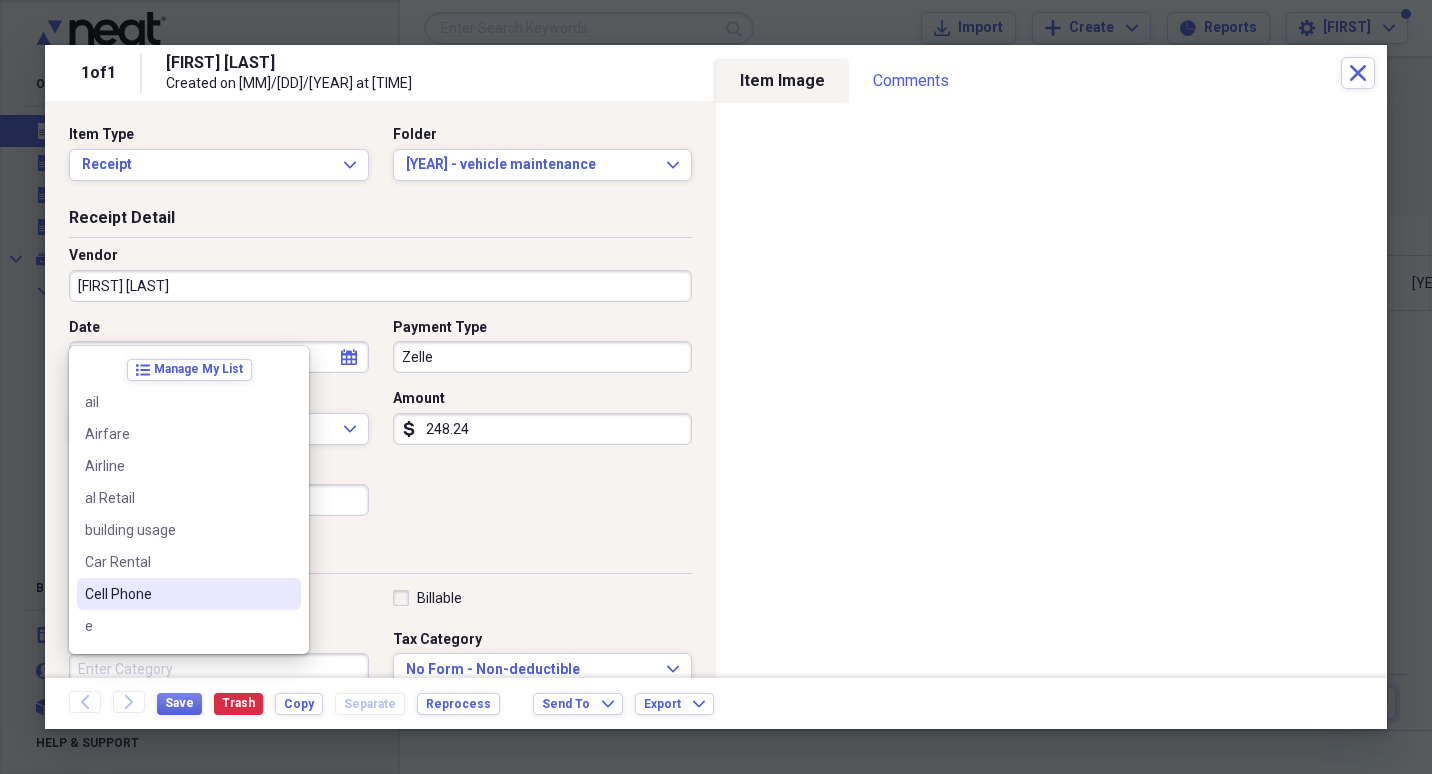 type 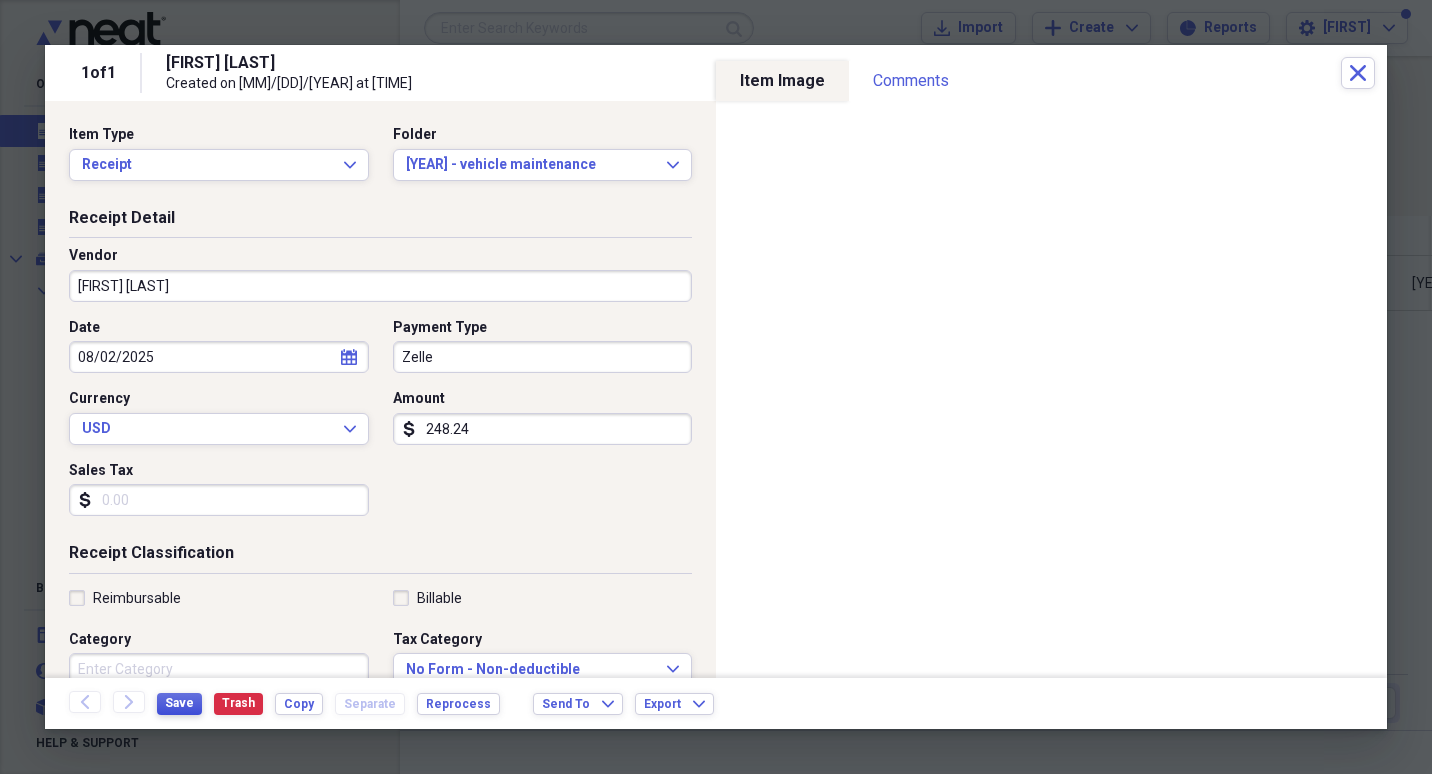 click on "Save" at bounding box center (179, 703) 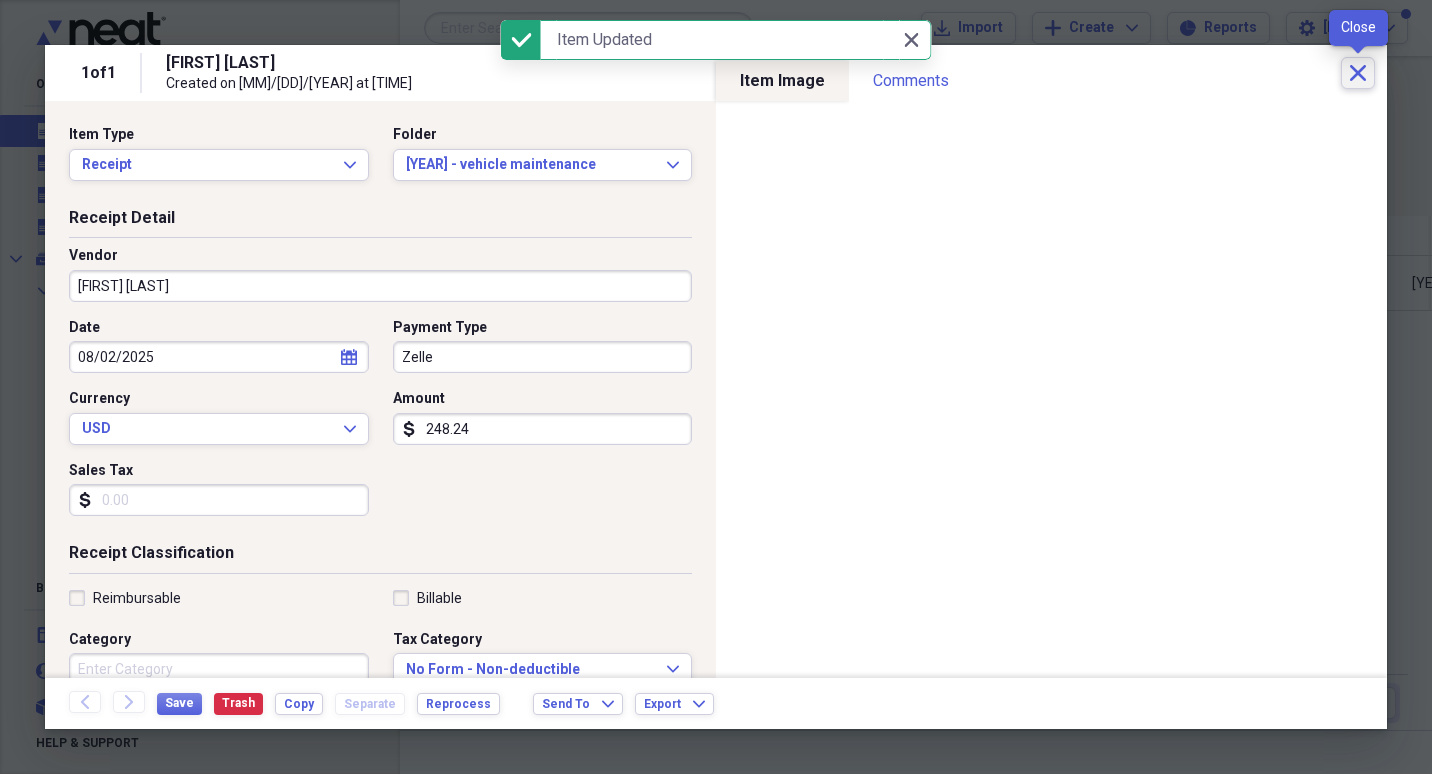 click on "Close" at bounding box center [1358, 73] 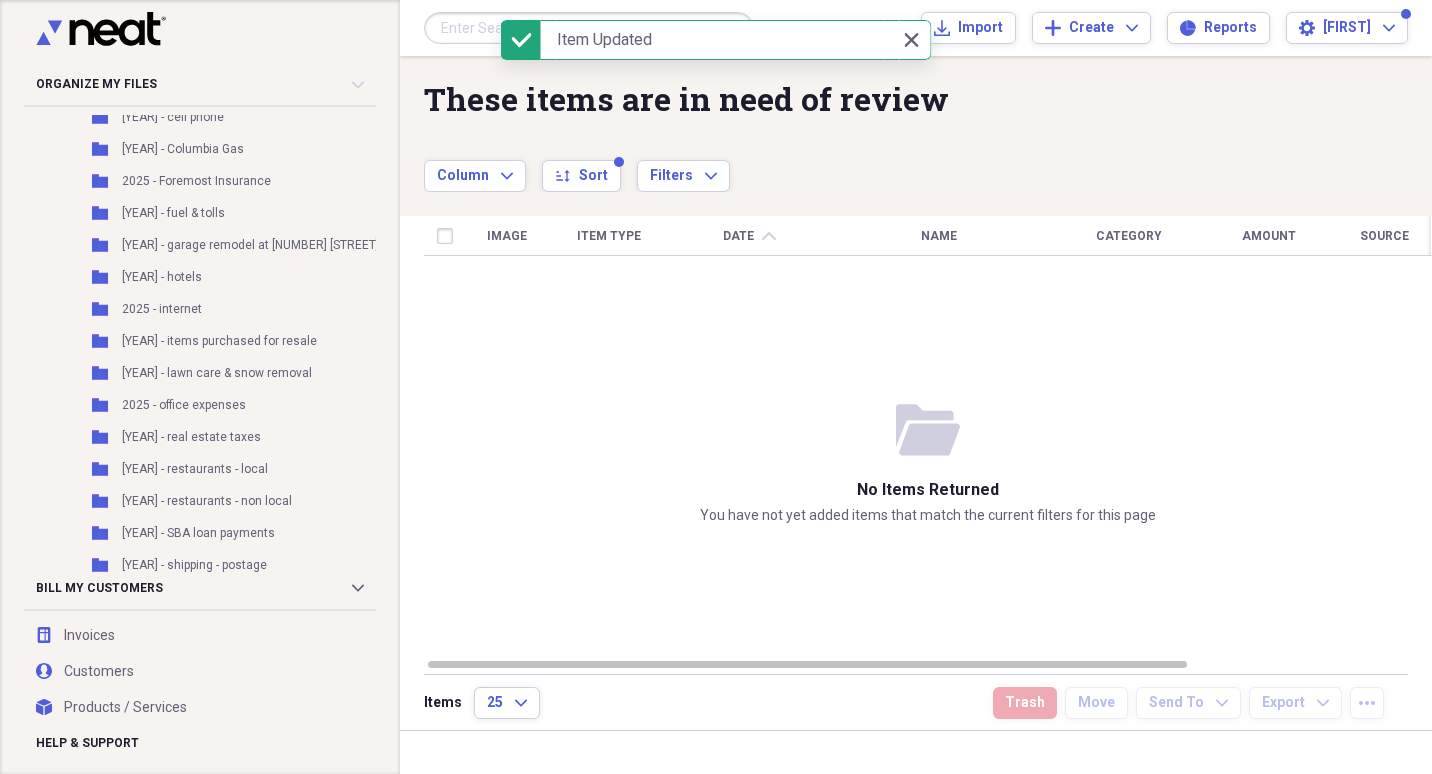 scroll, scrollTop: 400, scrollLeft: 0, axis: vertical 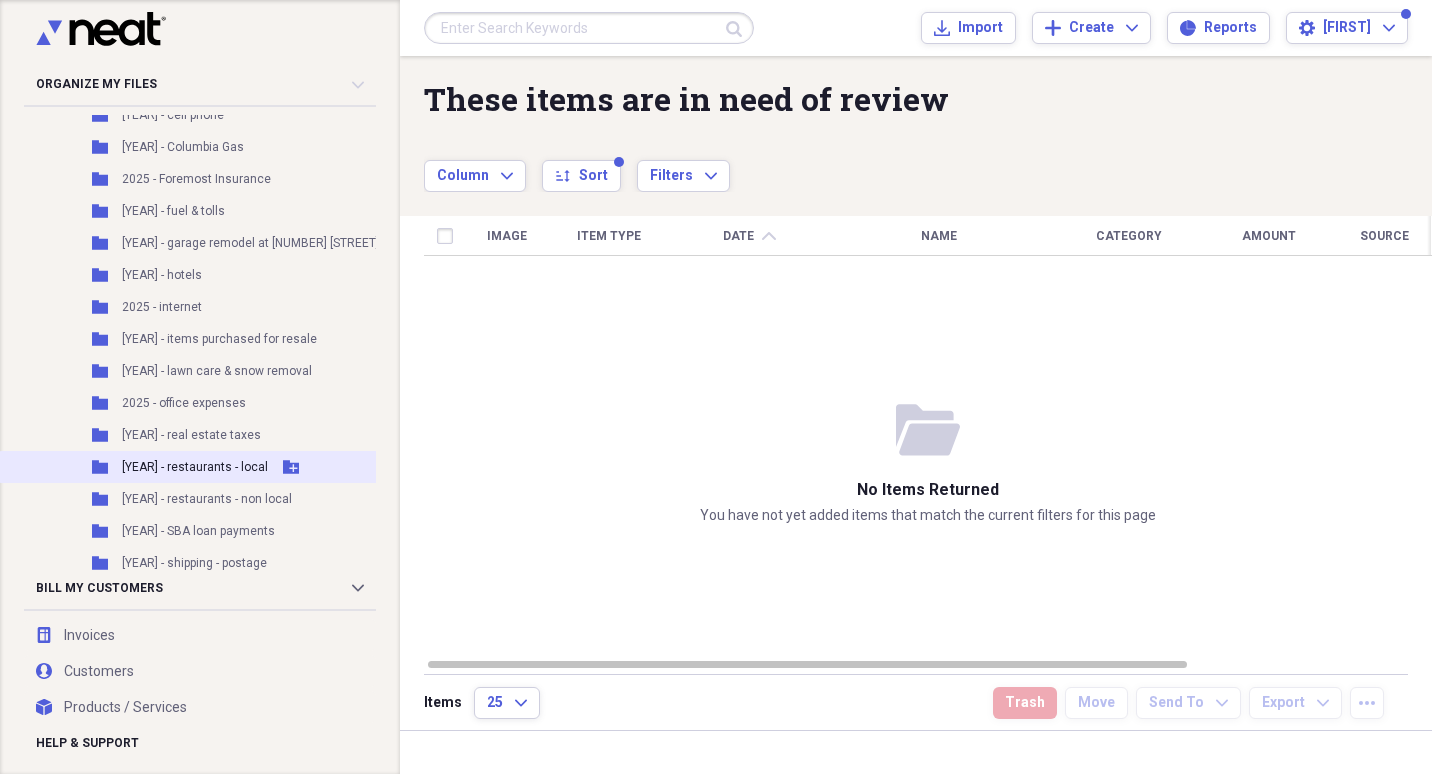 click on "[YEAR] - restaurants - local" at bounding box center [195, 467] 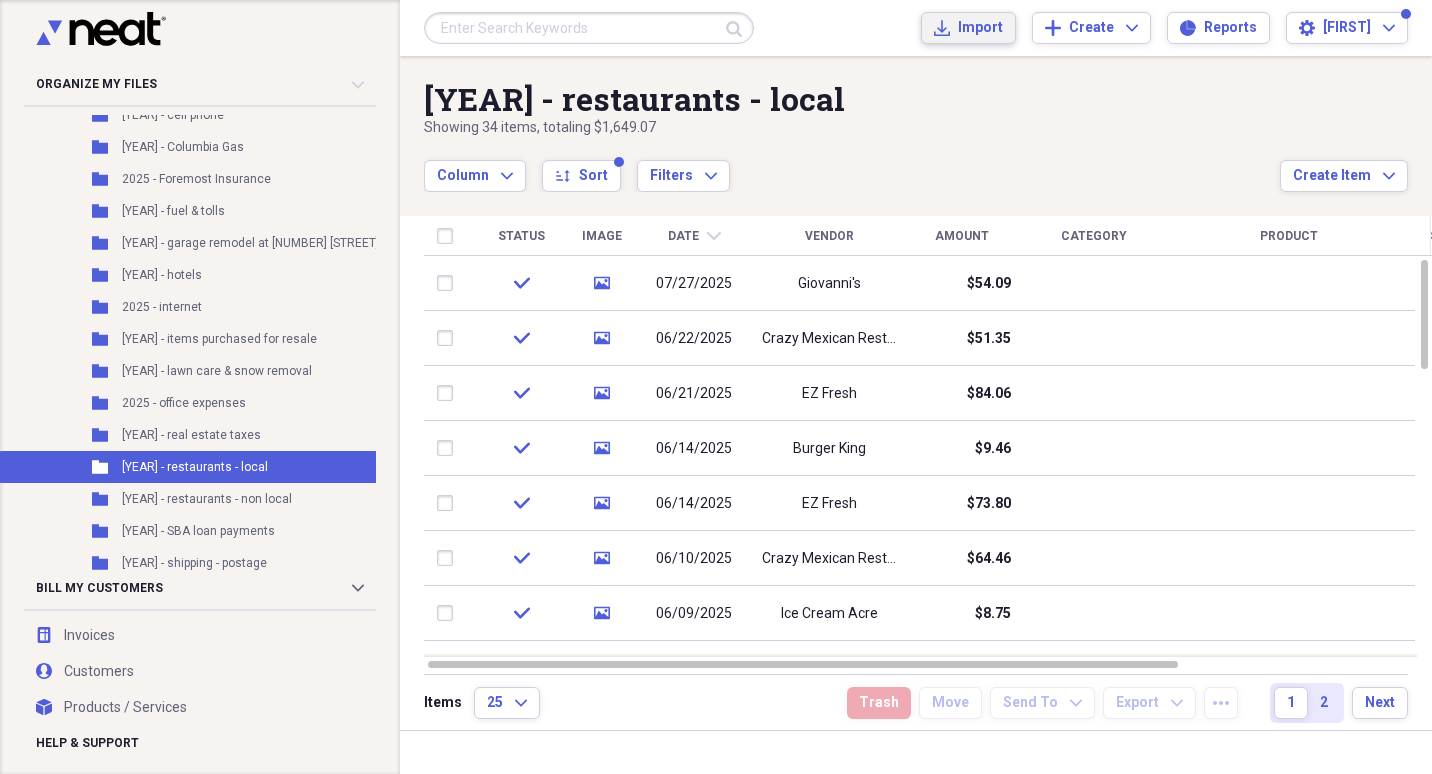 click on "Import Import" at bounding box center (968, 28) 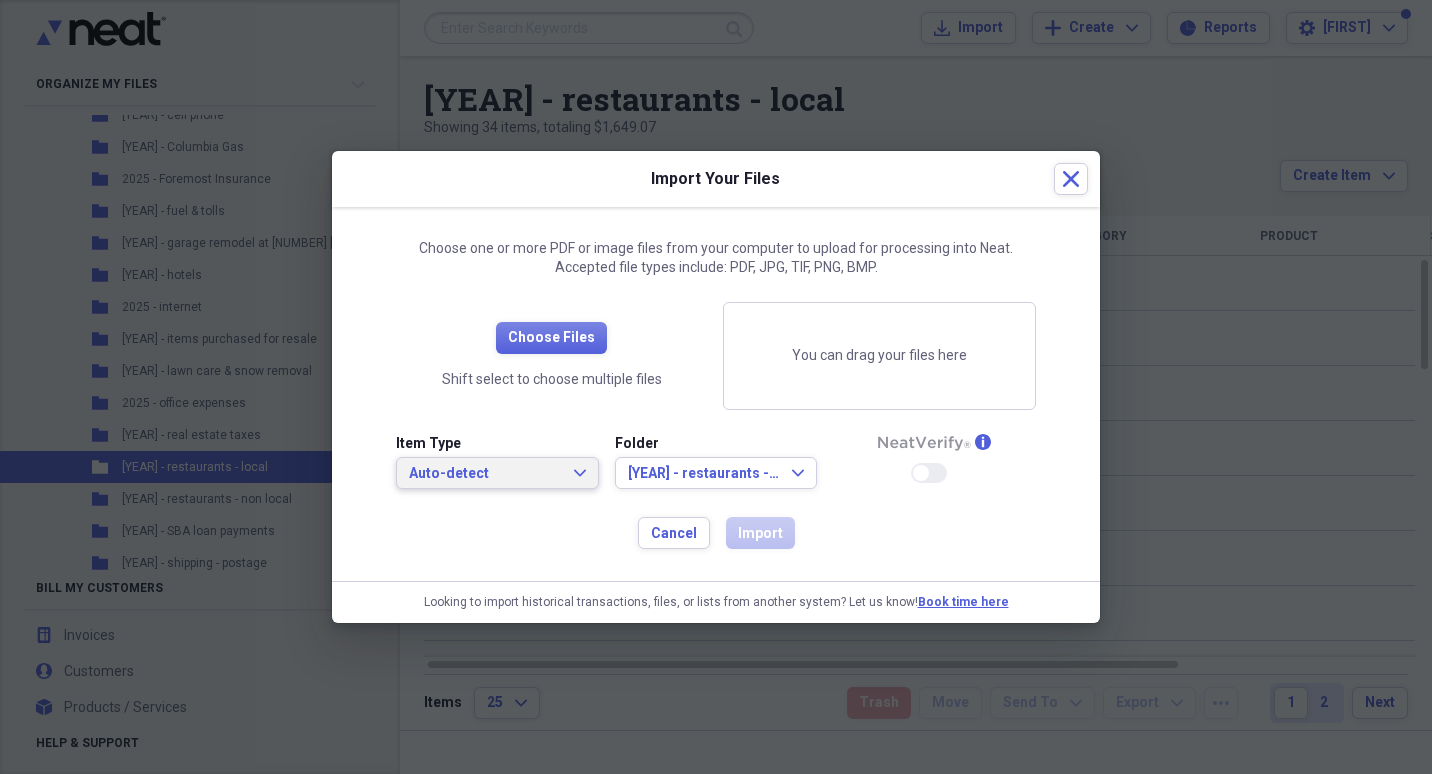 click on "Auto-detect" at bounding box center [485, 474] 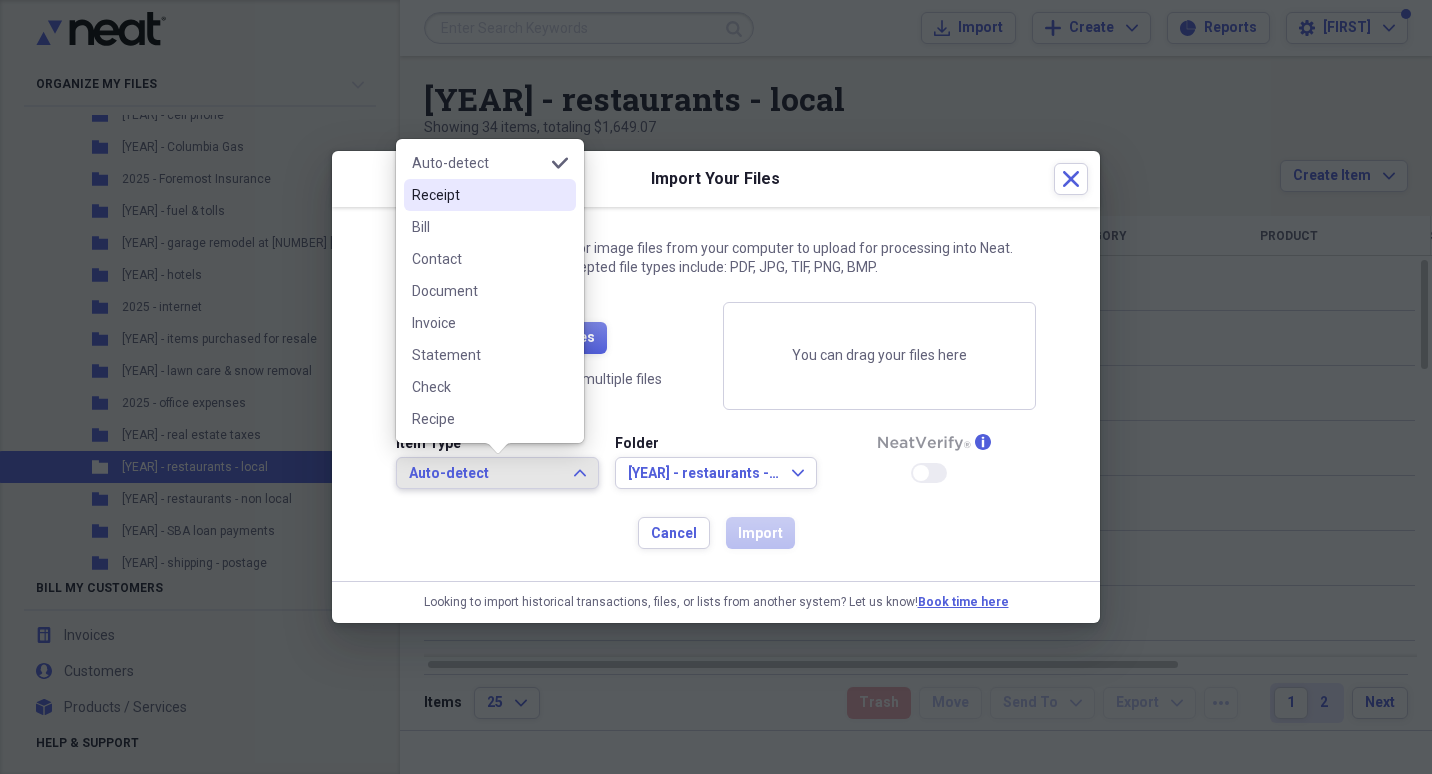 click on "Receipt" at bounding box center (478, 195) 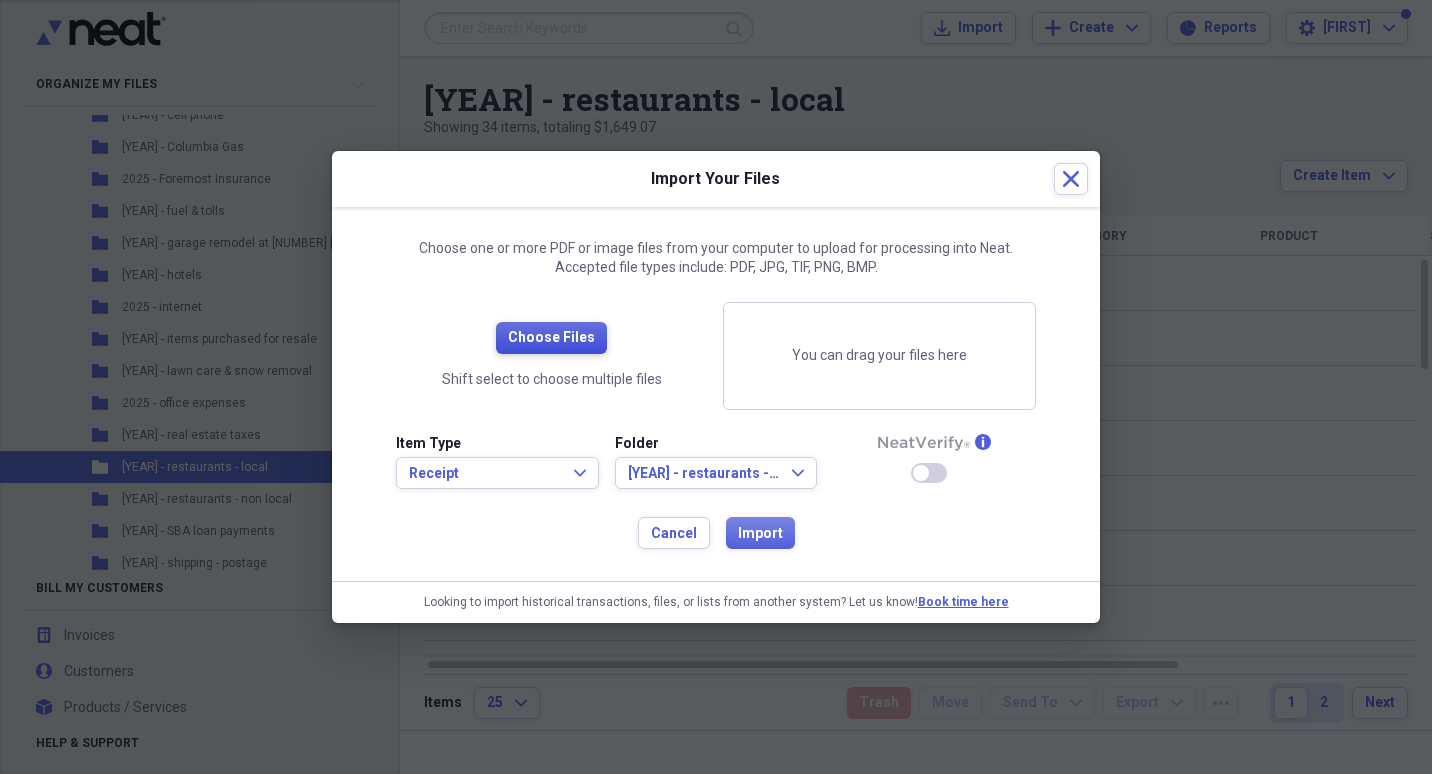 click on "Choose Files" at bounding box center (551, 338) 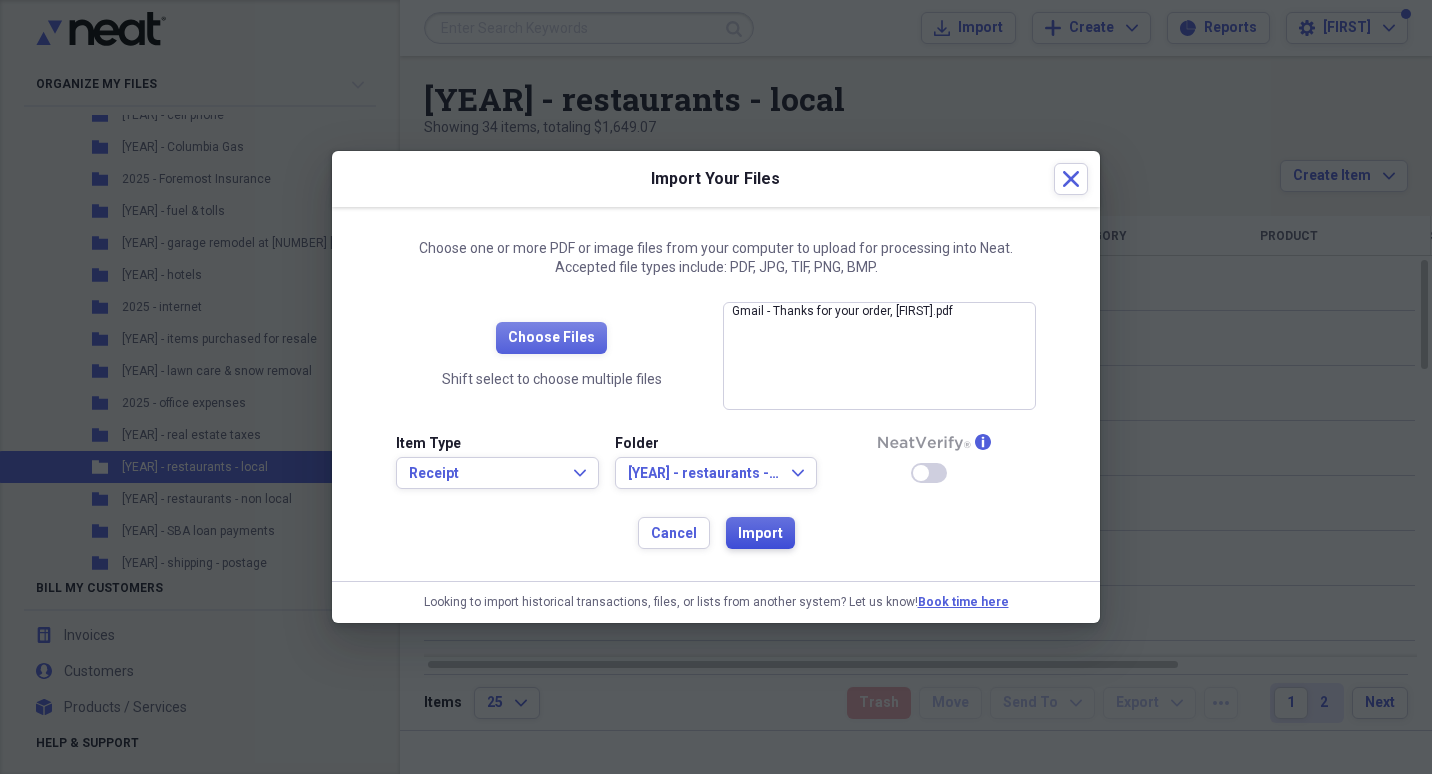 click on "Import" at bounding box center (760, 534) 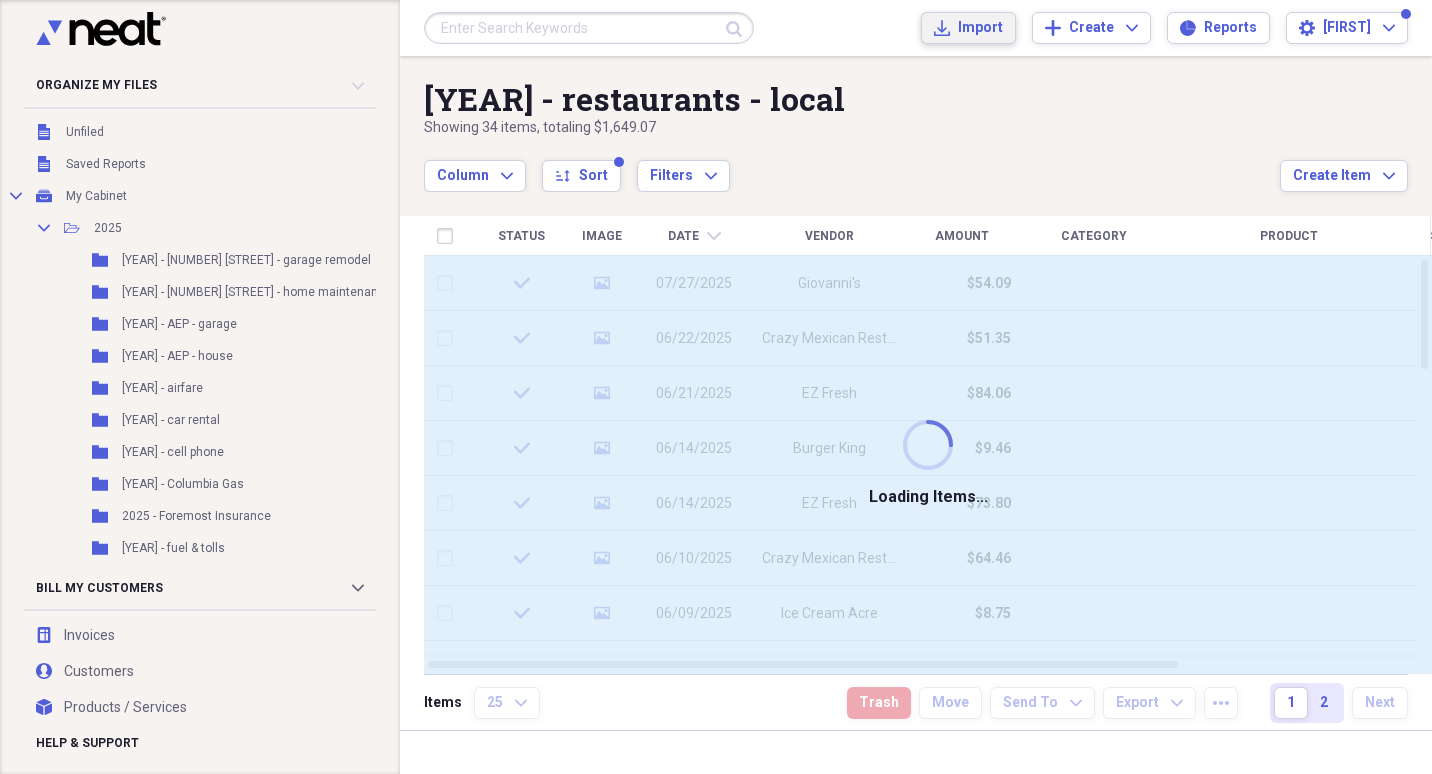 scroll, scrollTop: 0, scrollLeft: 0, axis: both 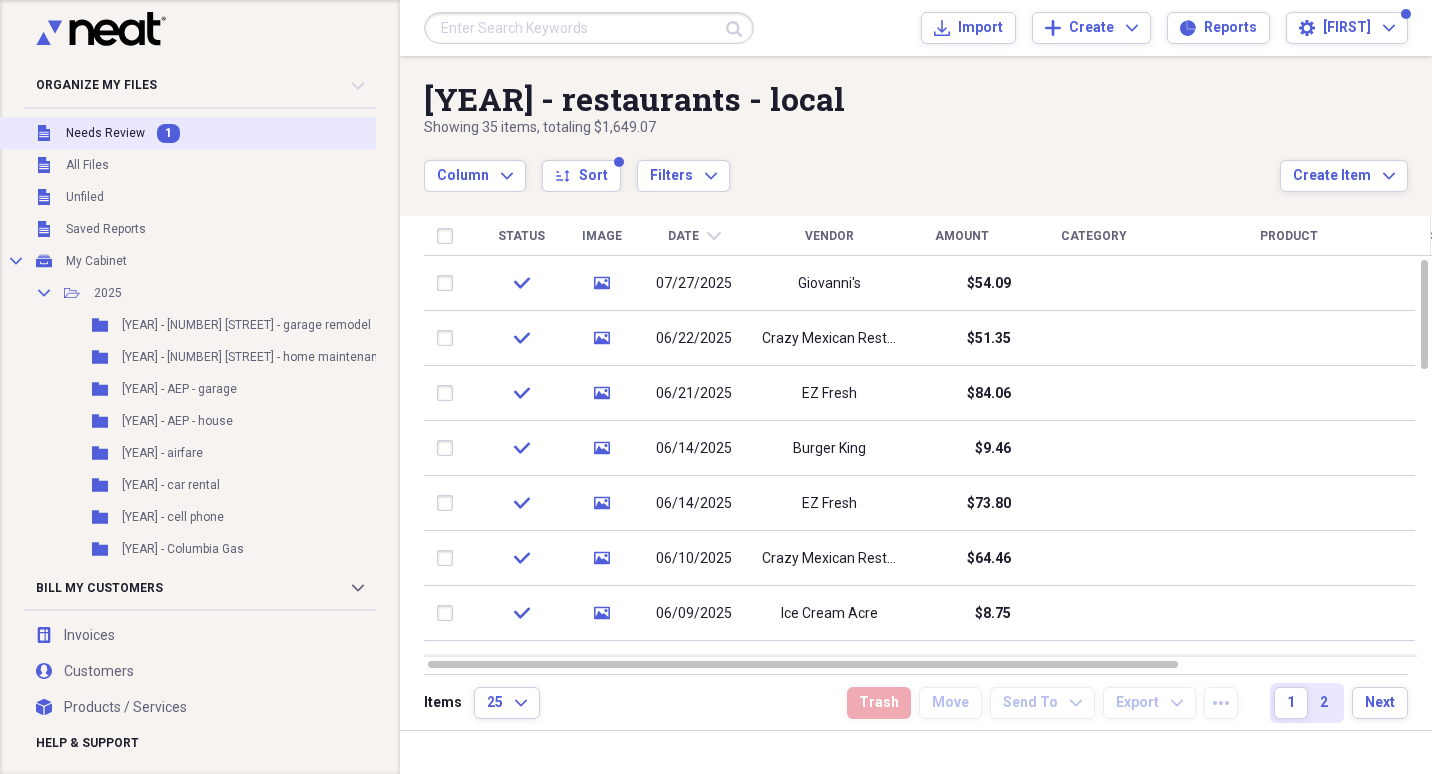 click on "Needs Review" at bounding box center [105, 133] 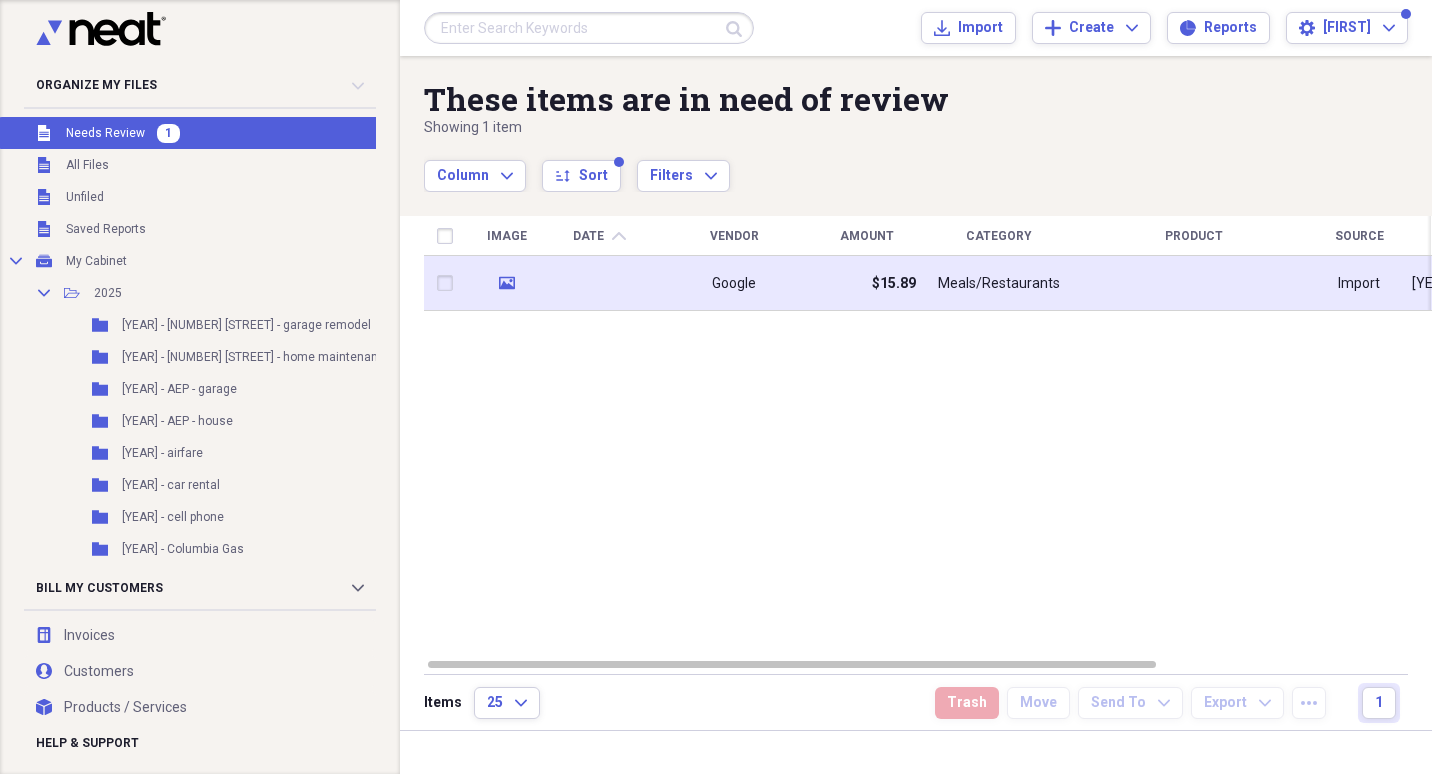 click on "Google" at bounding box center (734, 283) 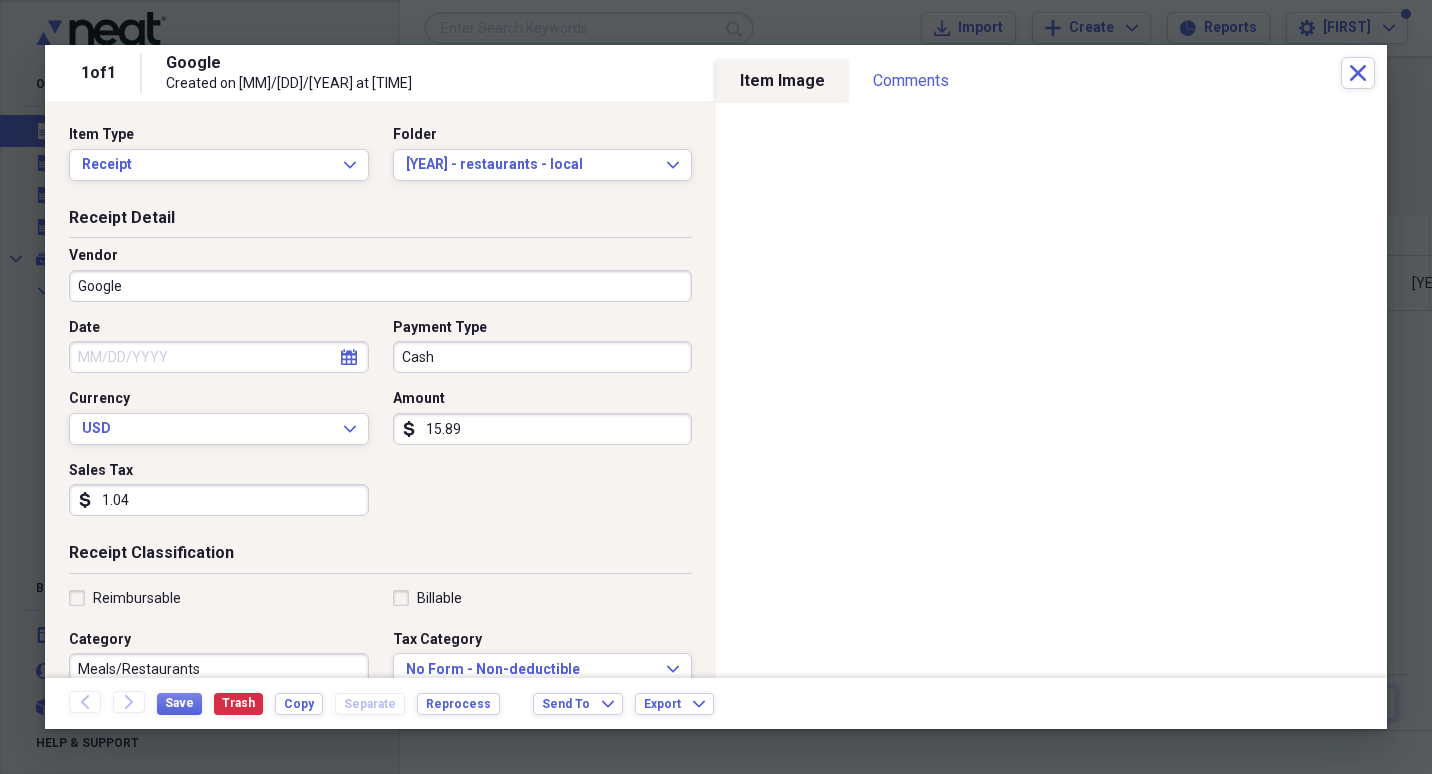click on "Date" at bounding box center (219, 357) 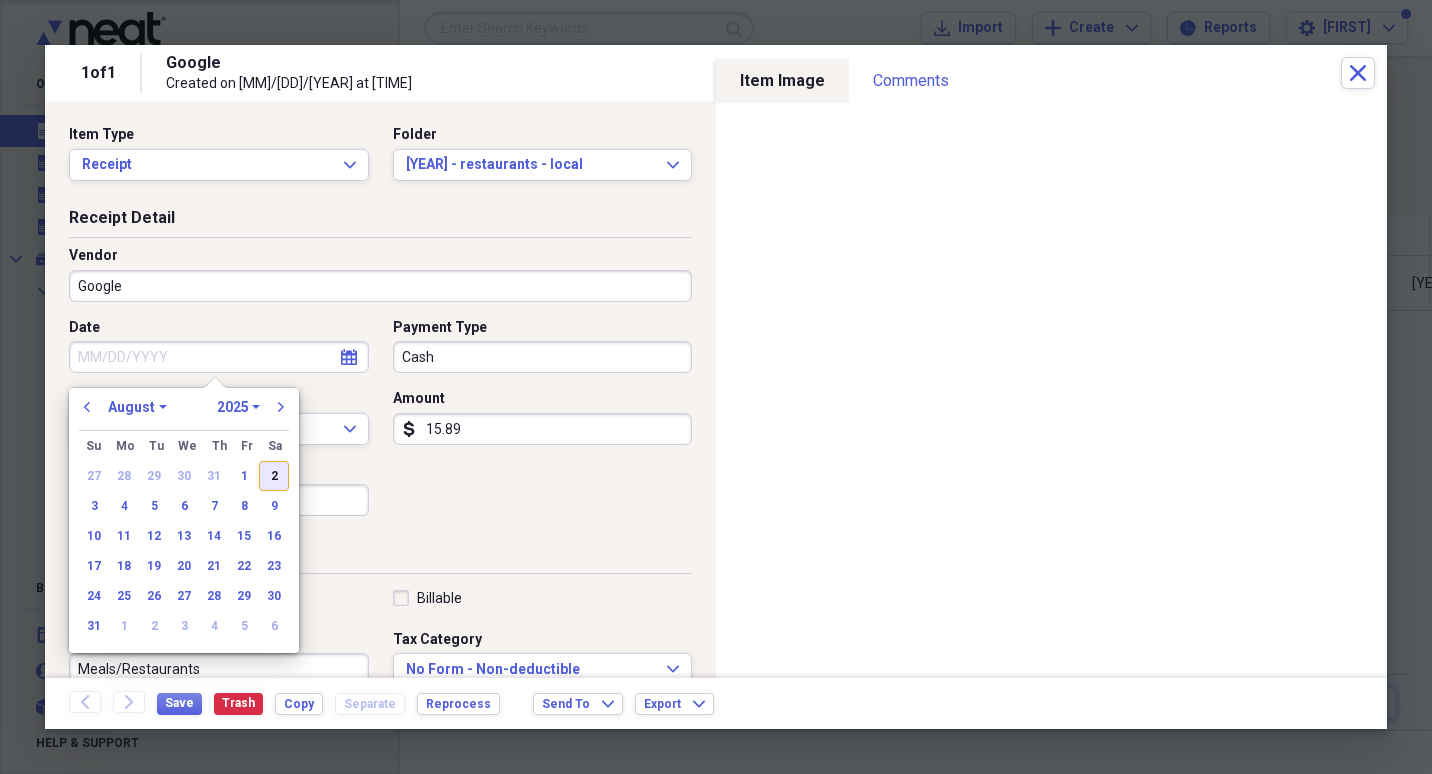 click on "2" at bounding box center [274, 476] 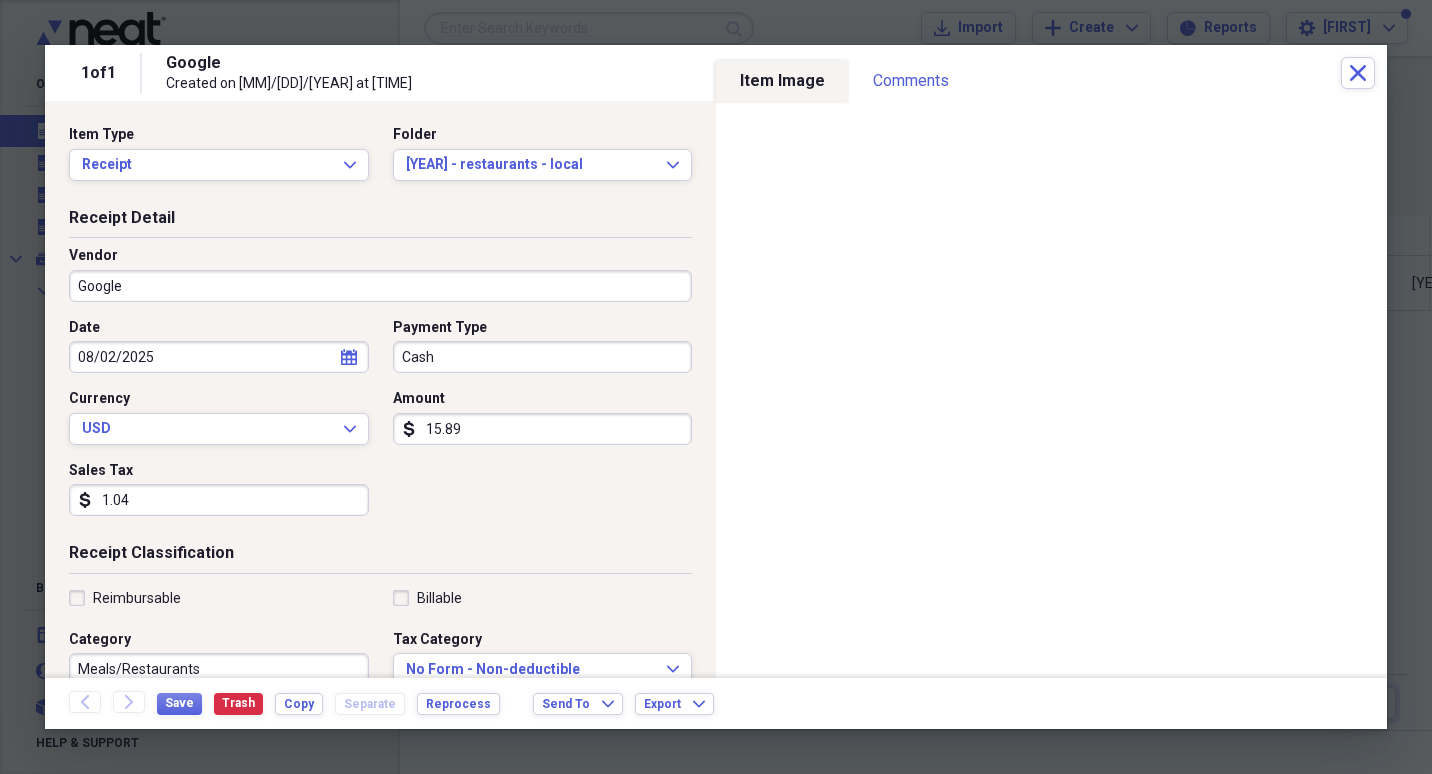 click on "Cash" at bounding box center [543, 357] 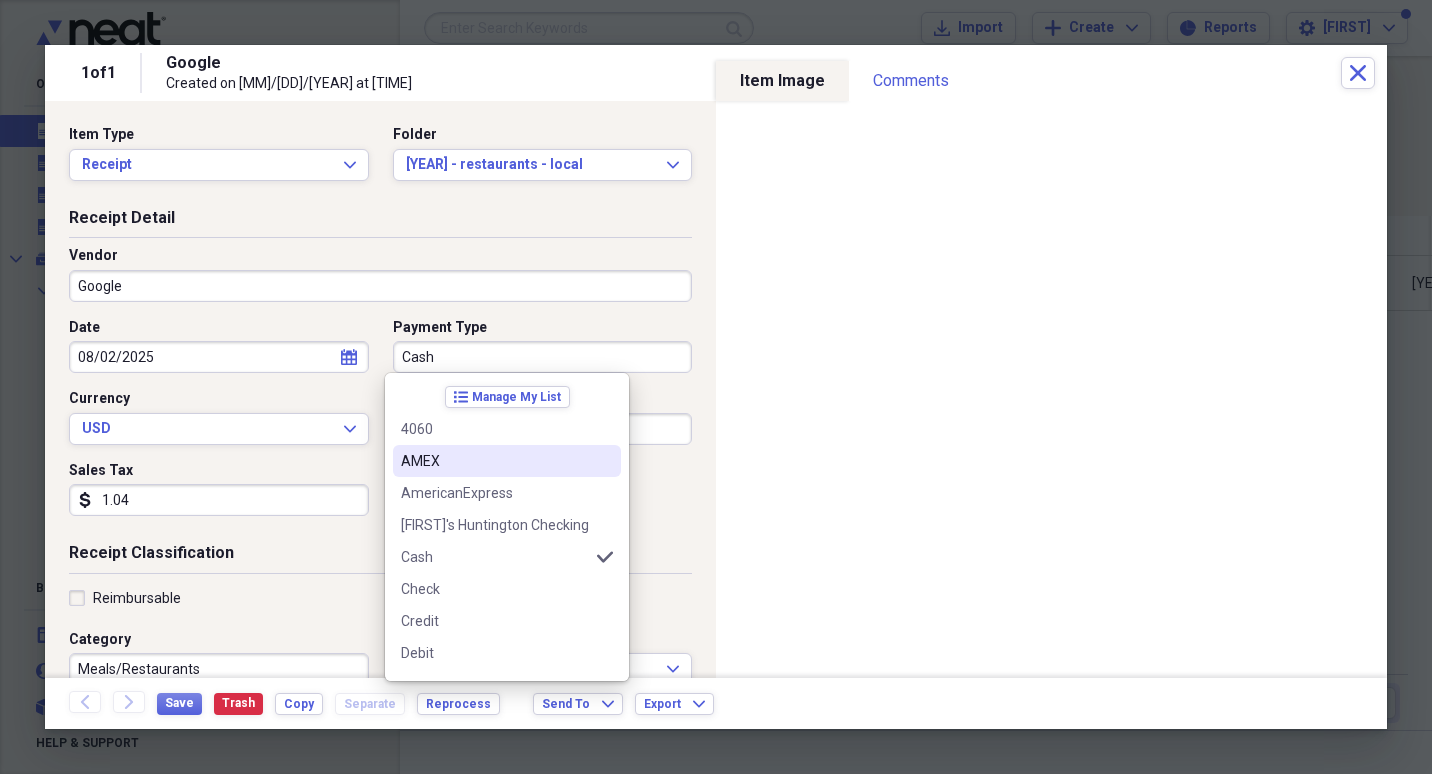 click on "AMEX" at bounding box center (495, 461) 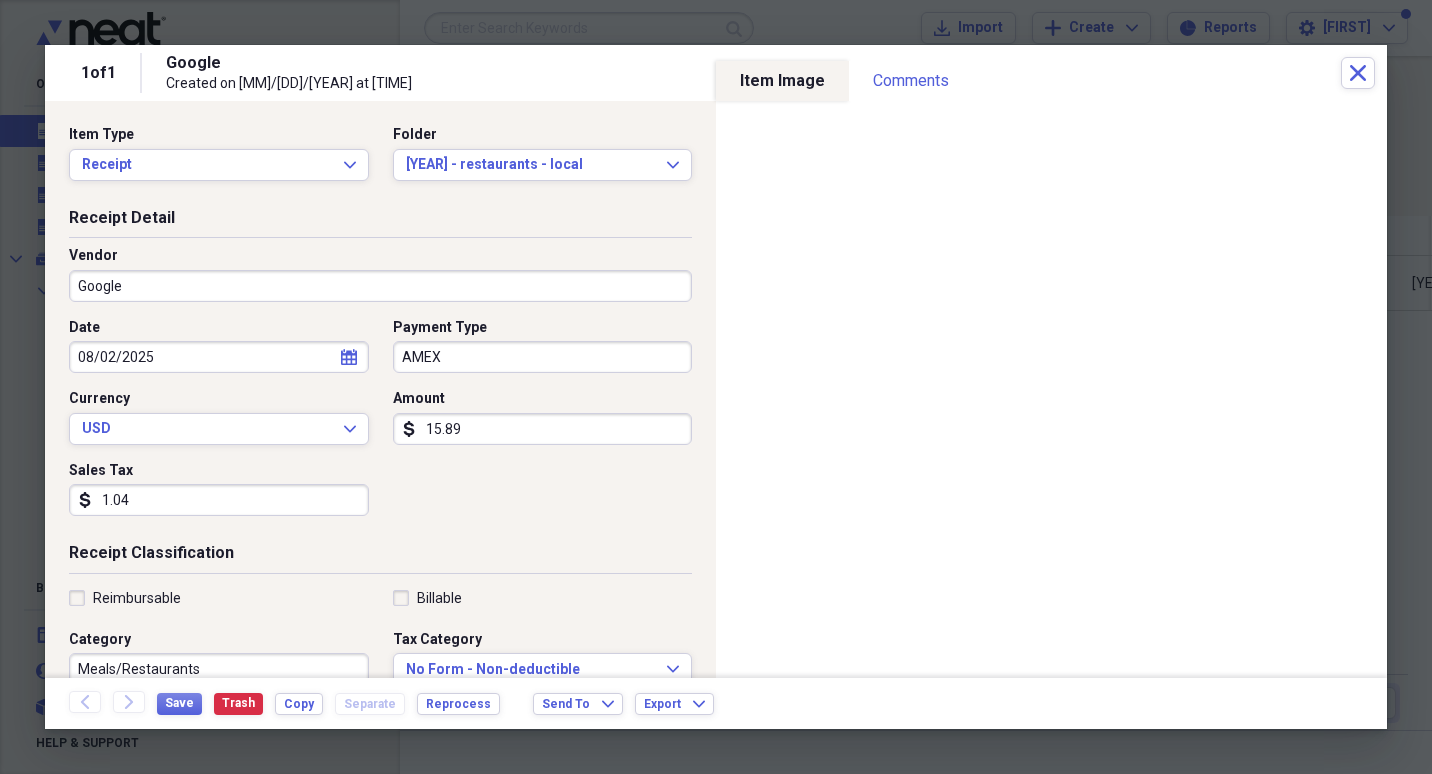 click on "1.04" at bounding box center (219, 500) 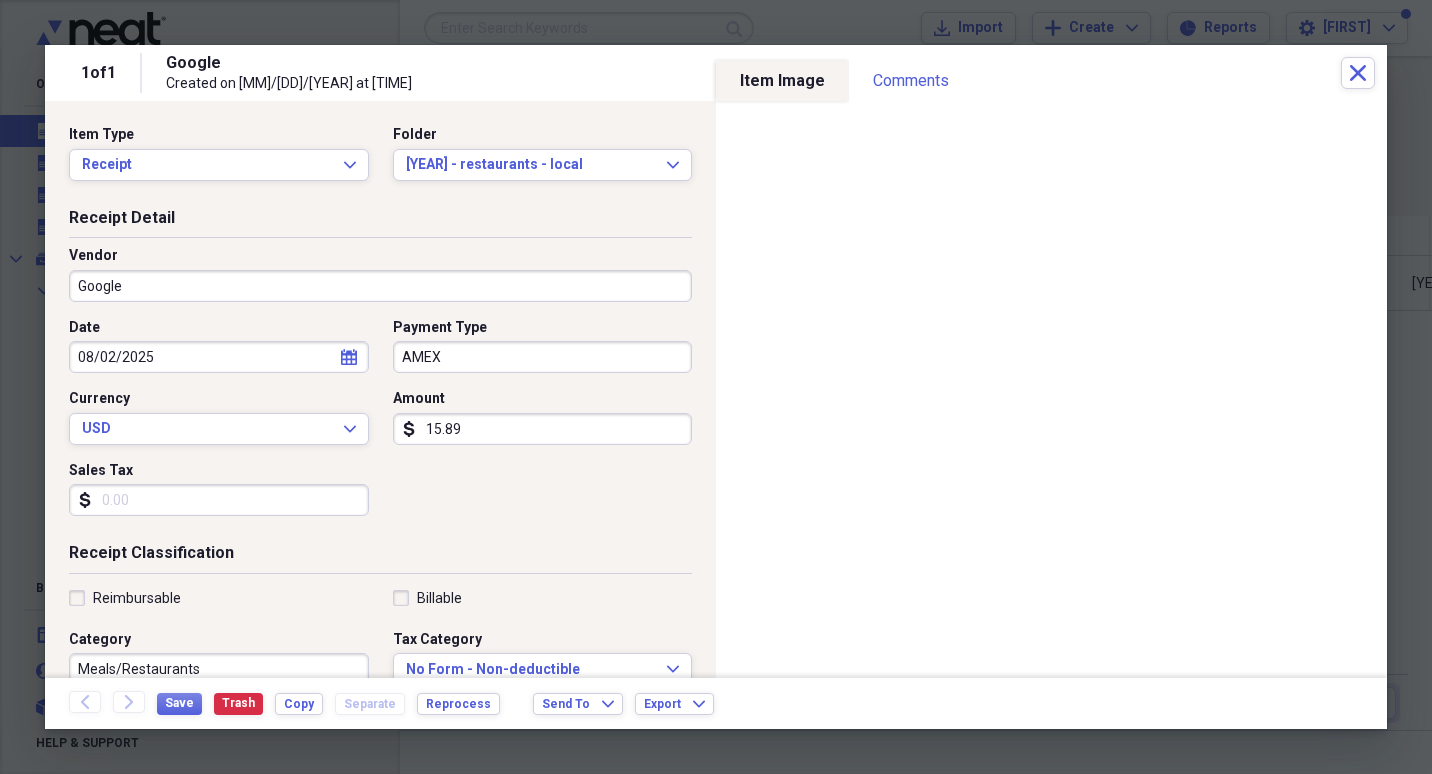type 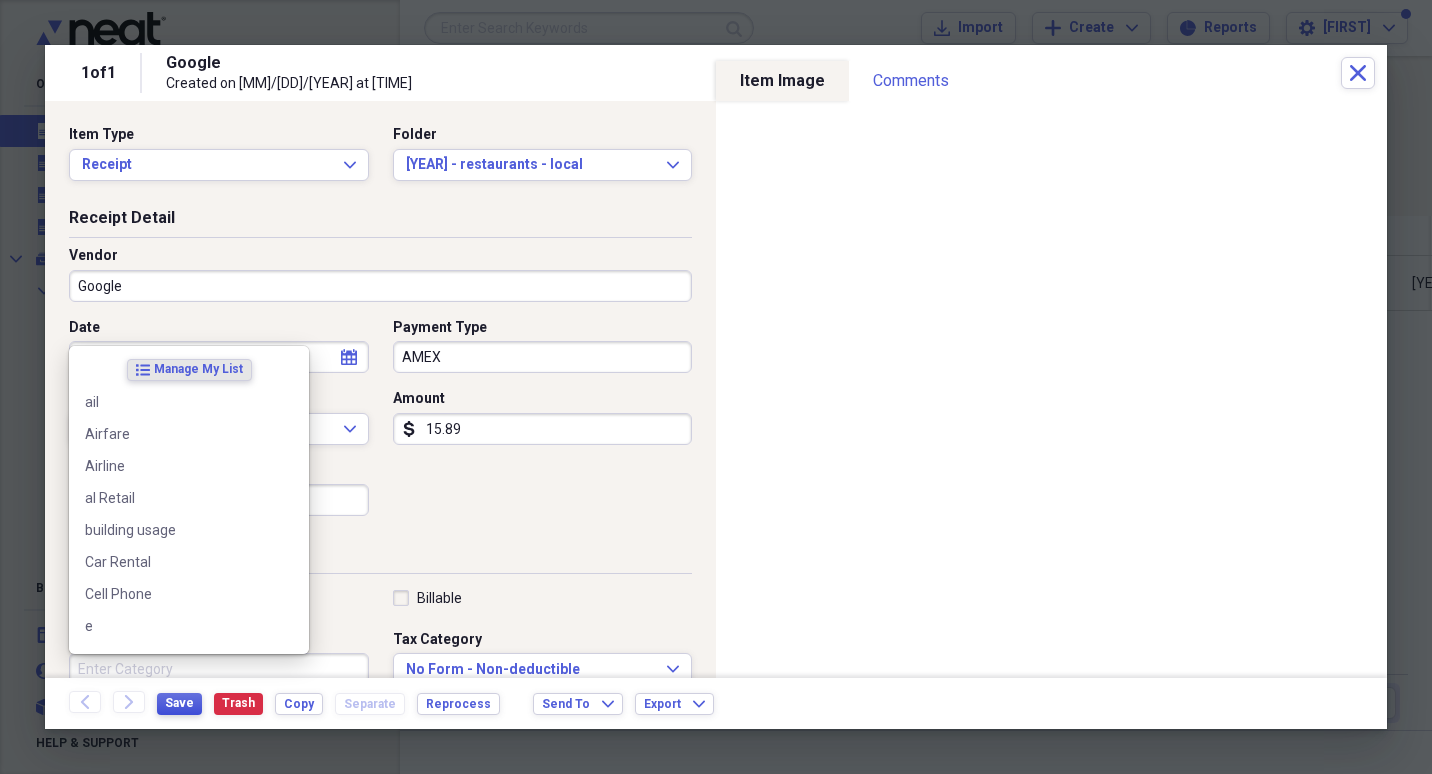 type 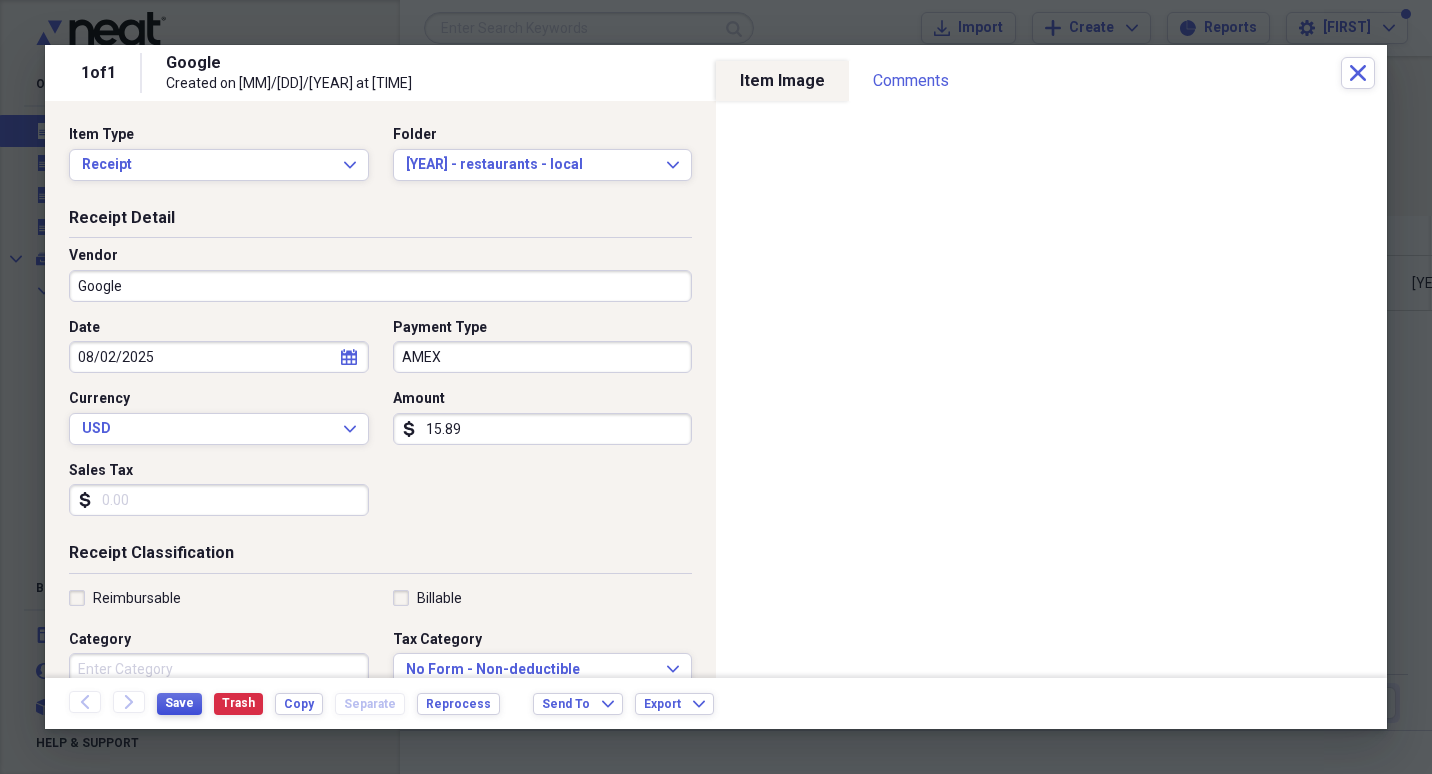 click on "Save" at bounding box center [179, 703] 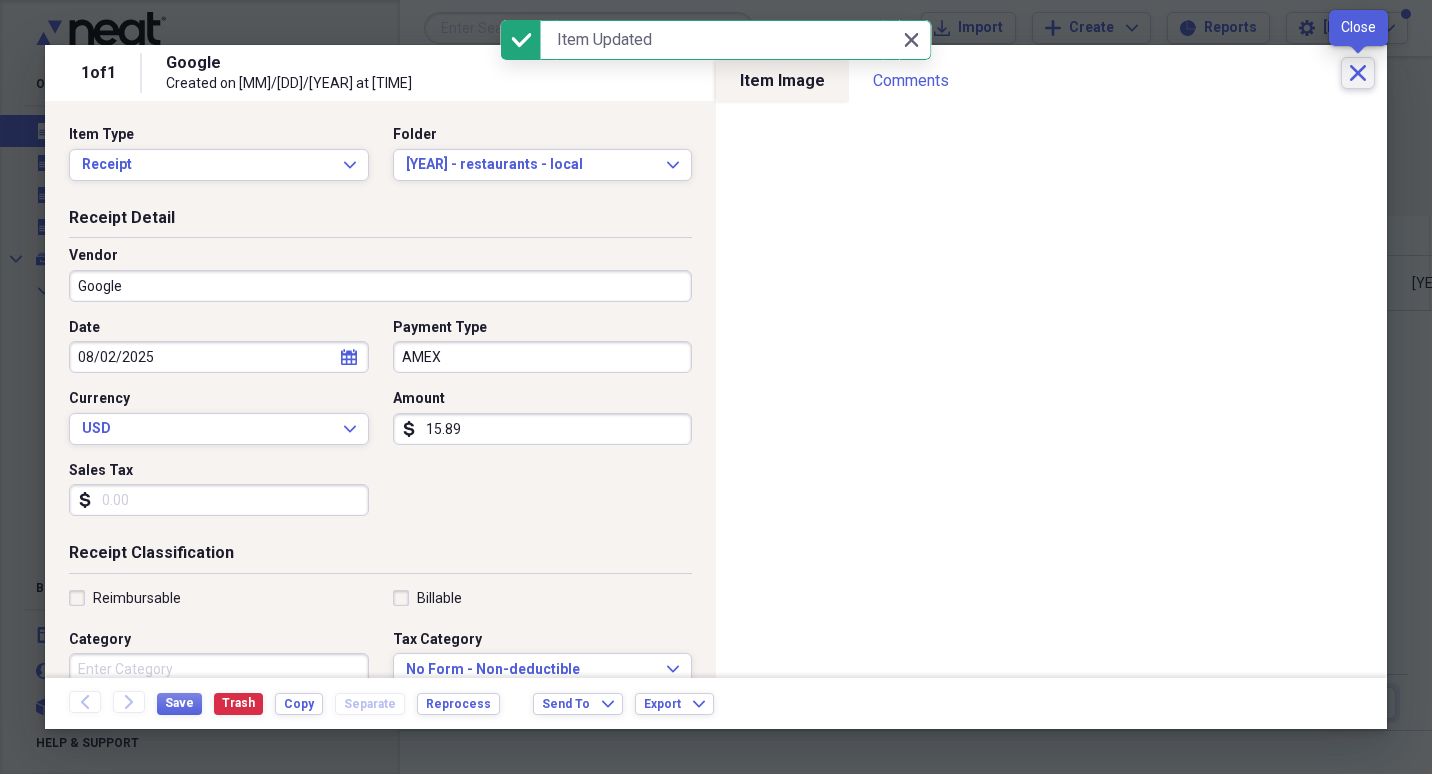 click on "Close" 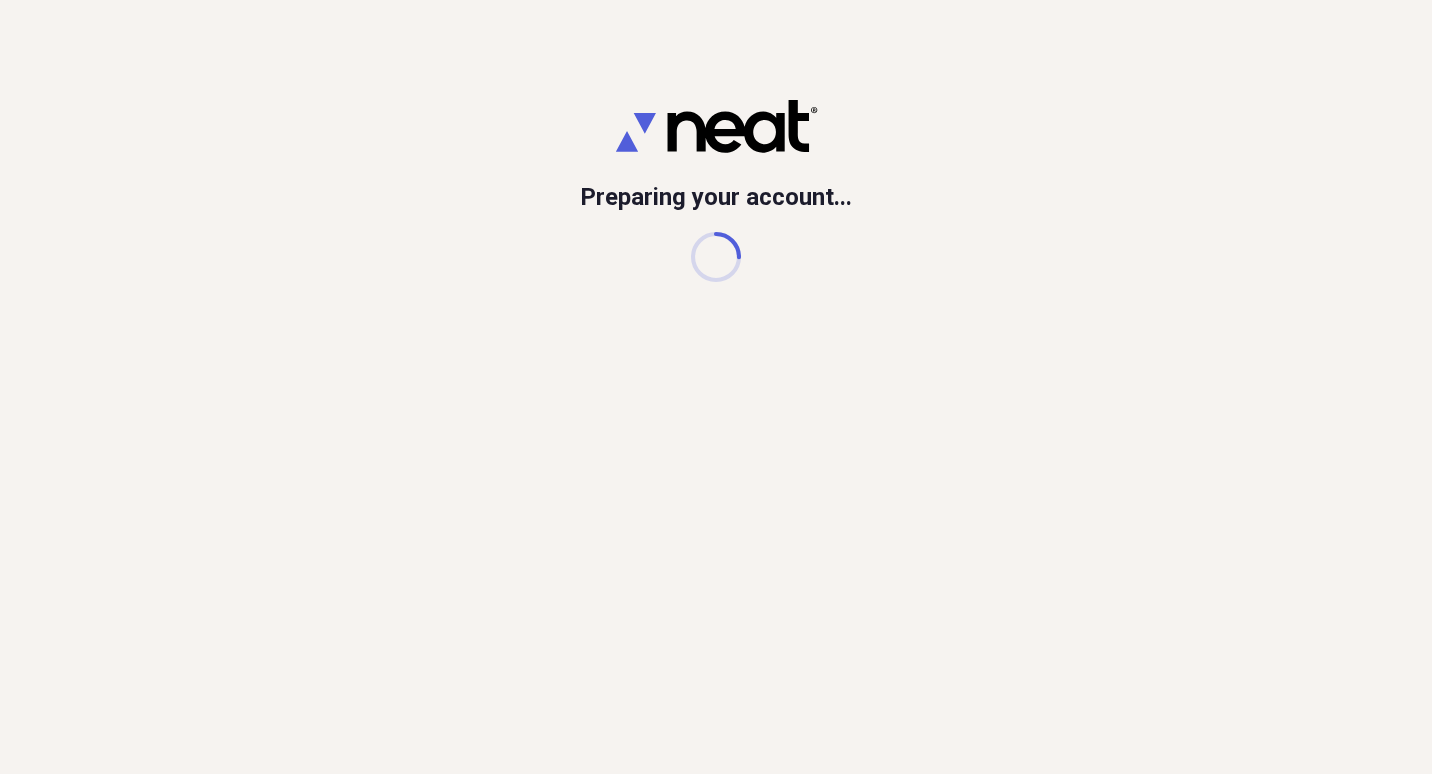 scroll, scrollTop: 0, scrollLeft: 0, axis: both 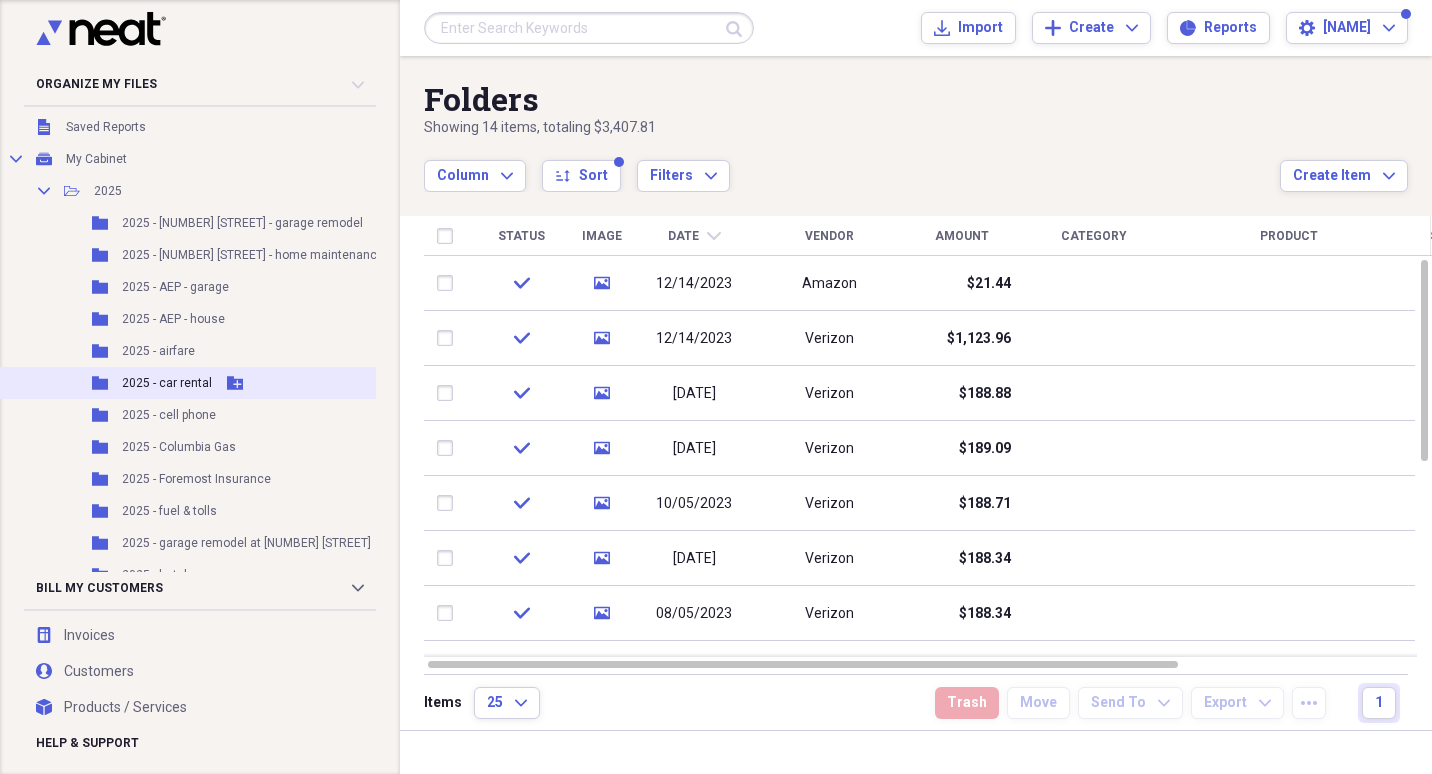 click on "[YEAR] - car rental" at bounding box center [167, 383] 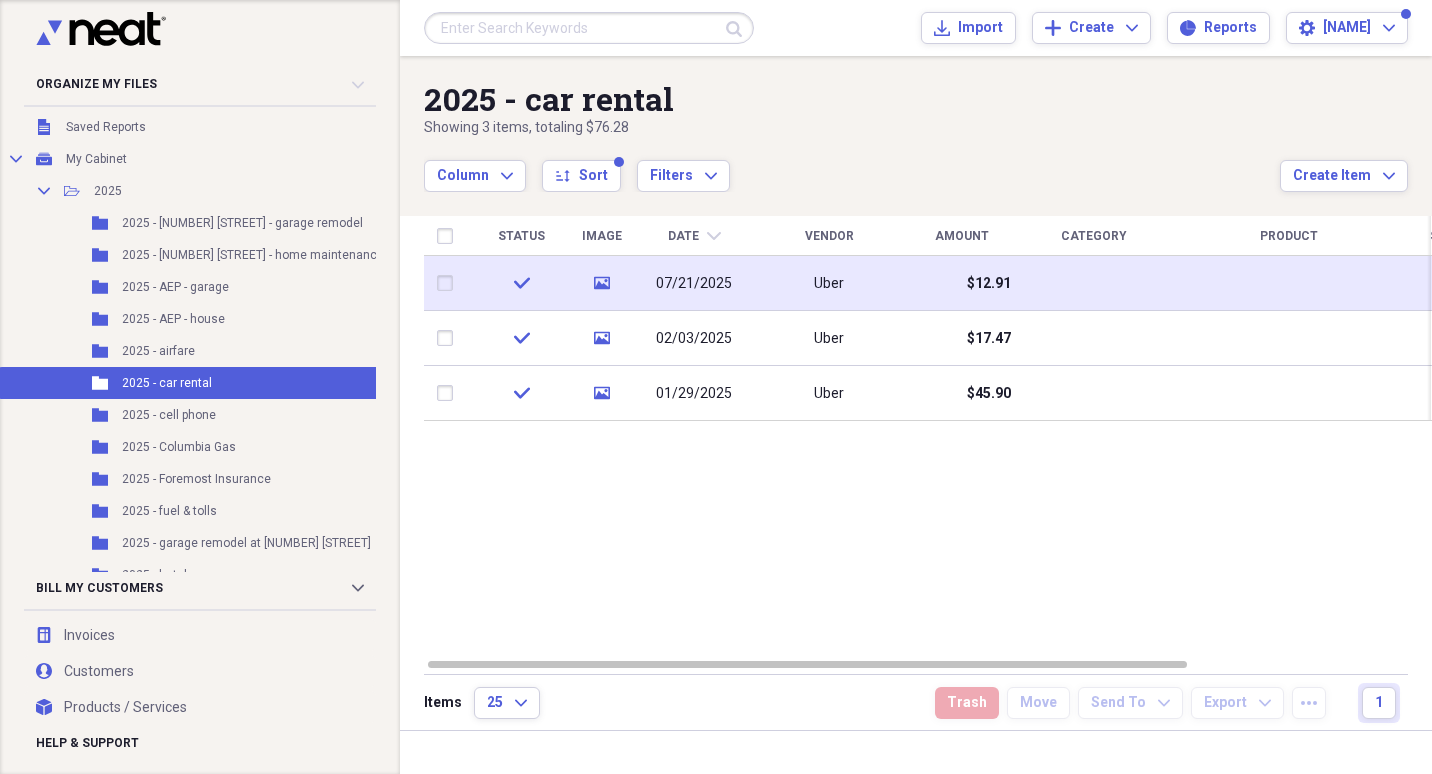 click on "07/21/2025" at bounding box center (694, 283) 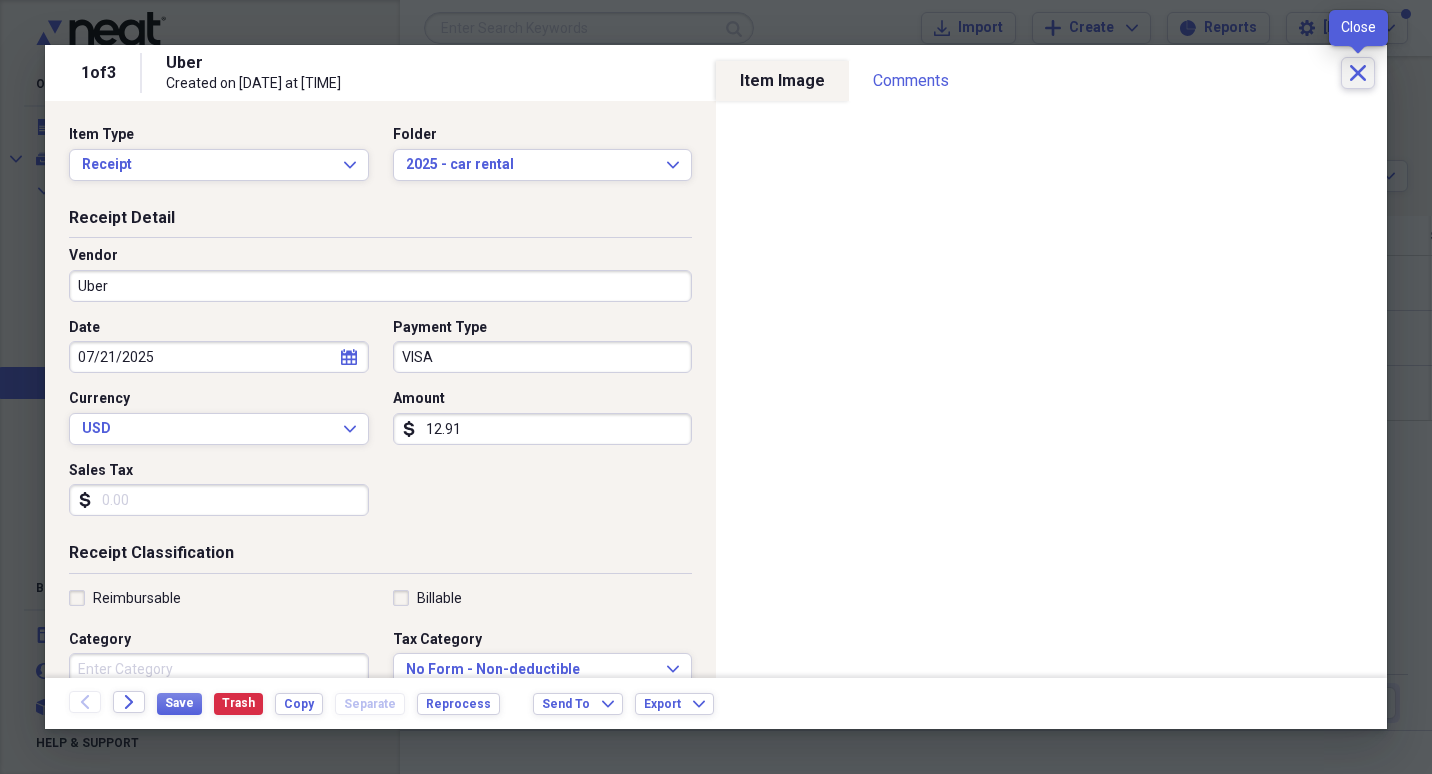 click on "Close" at bounding box center (1358, 73) 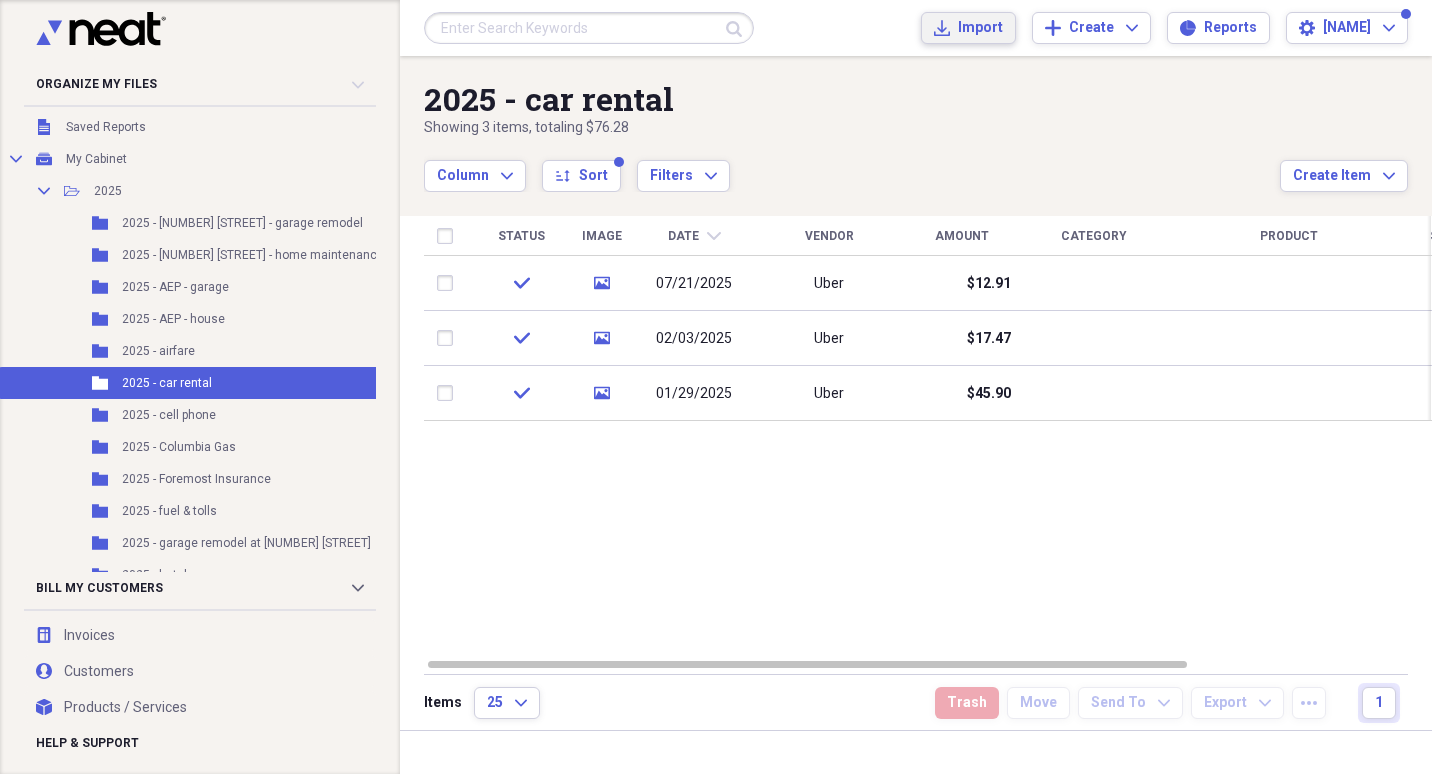 click on "Import" at bounding box center (980, 28) 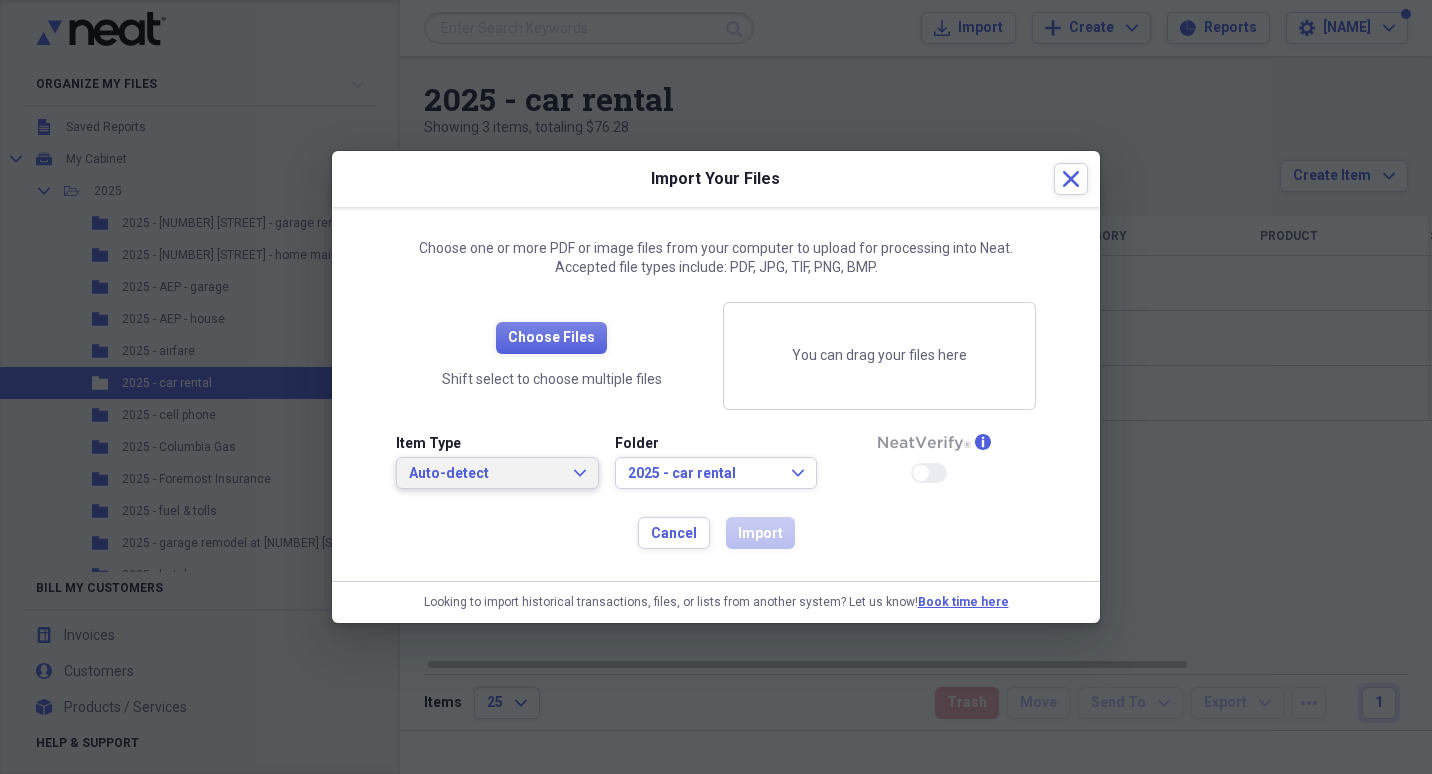 click on "Auto-detect" at bounding box center (485, 474) 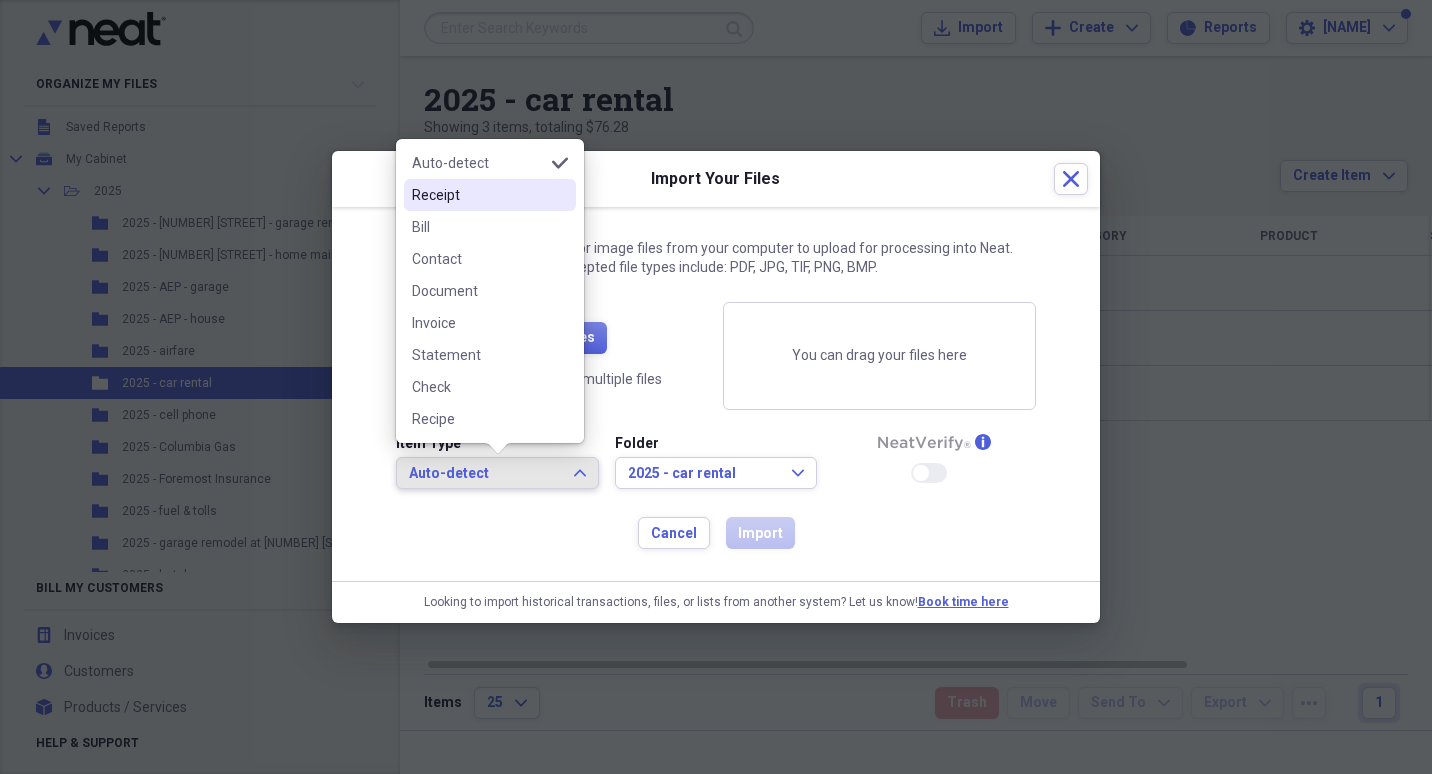 click on "Receipt" at bounding box center [478, 195] 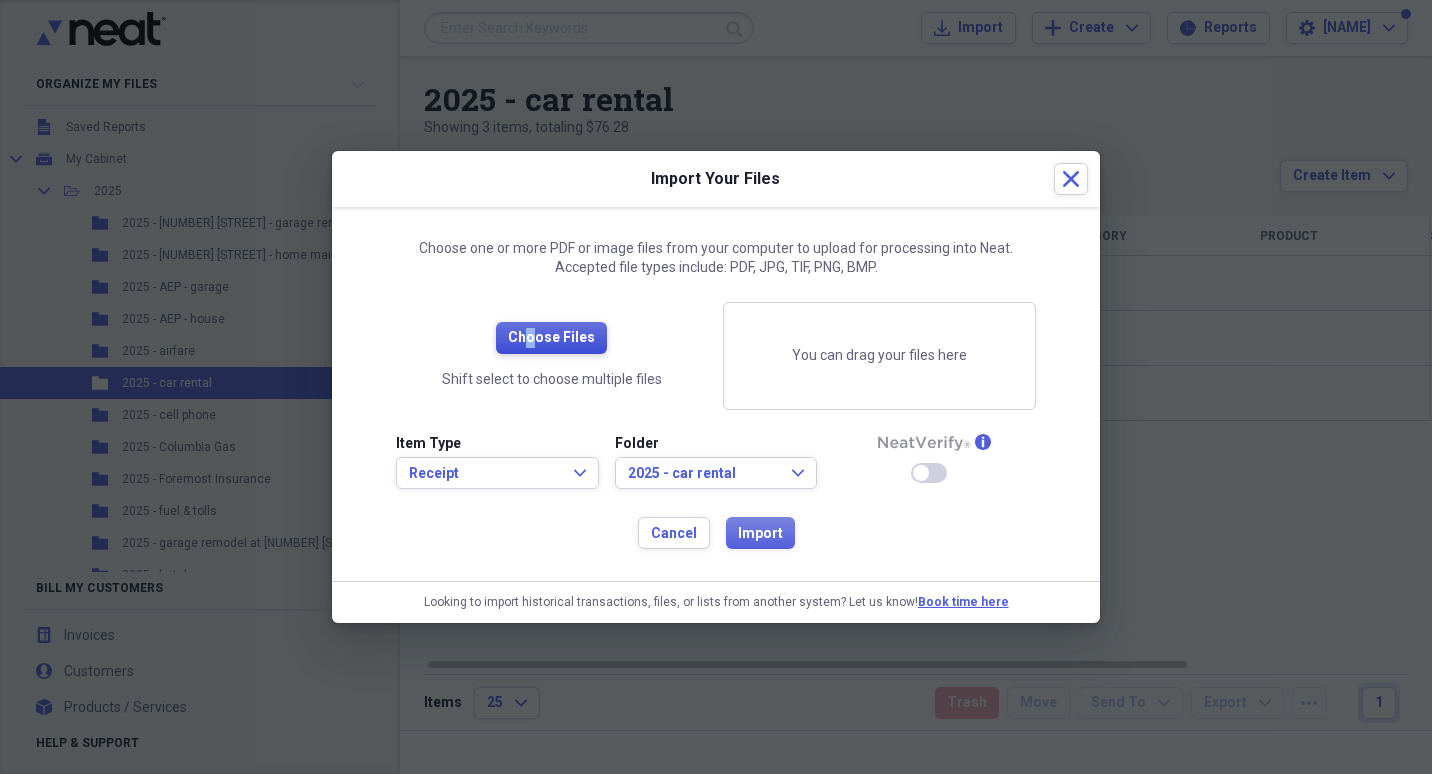 click on "Choose Files" at bounding box center (551, 338) 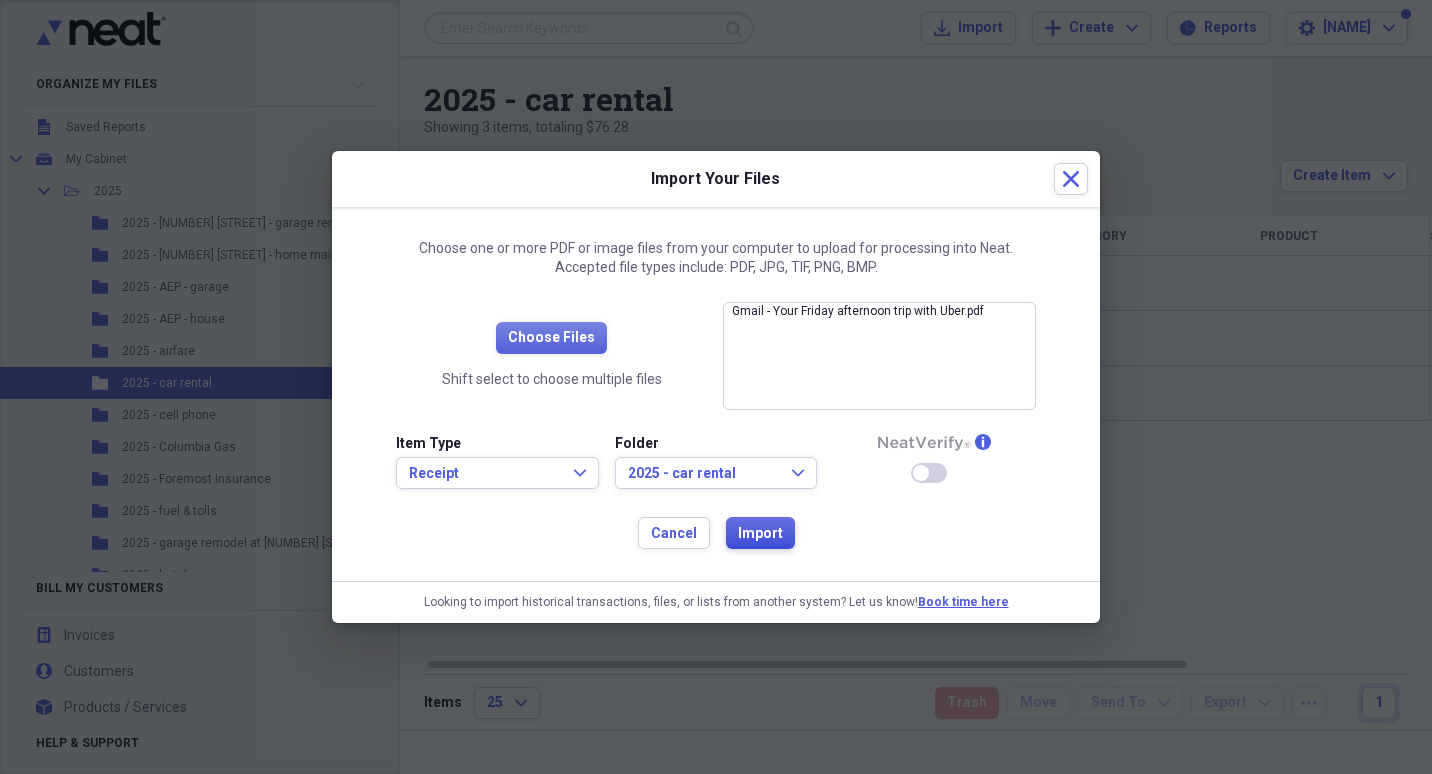 click on "Import" at bounding box center (760, 534) 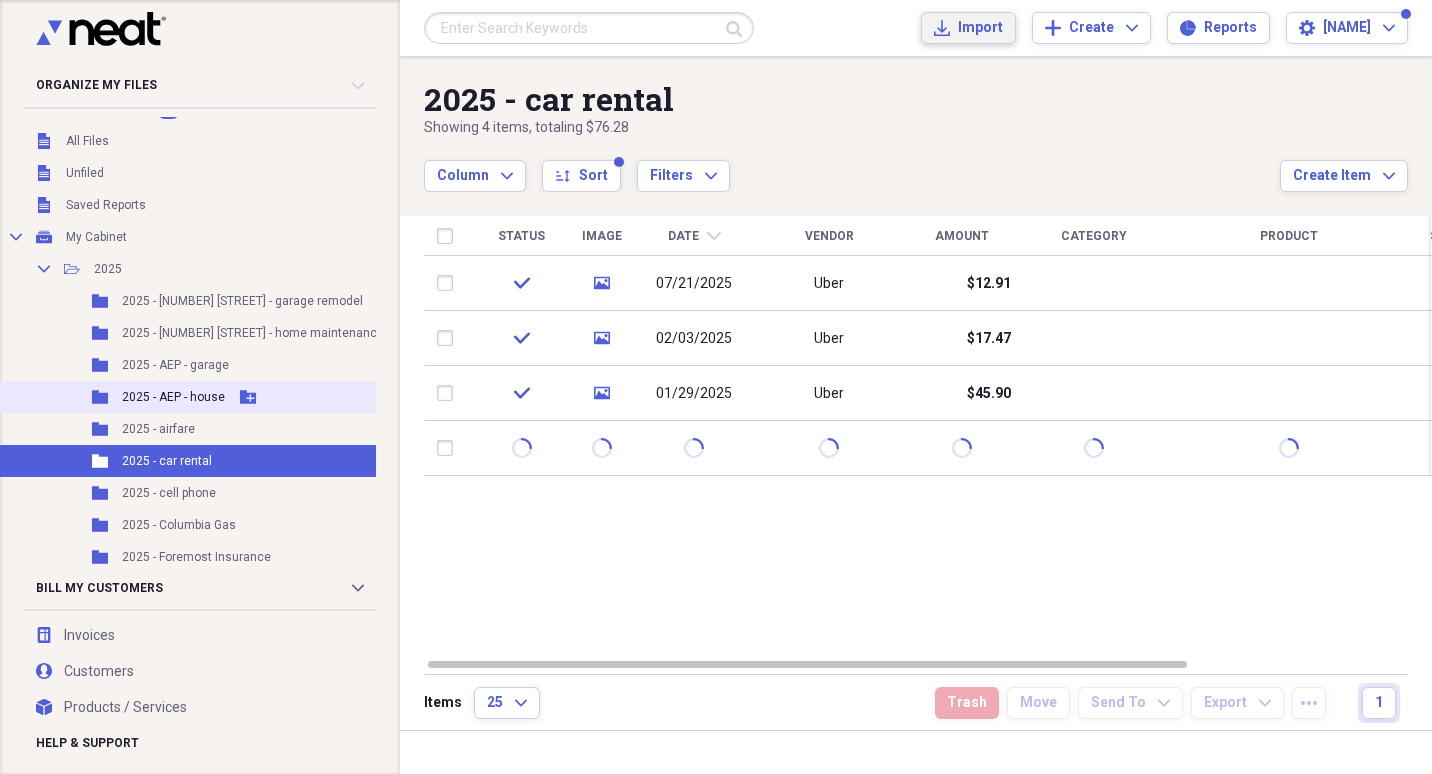 scroll, scrollTop: 0, scrollLeft: 0, axis: both 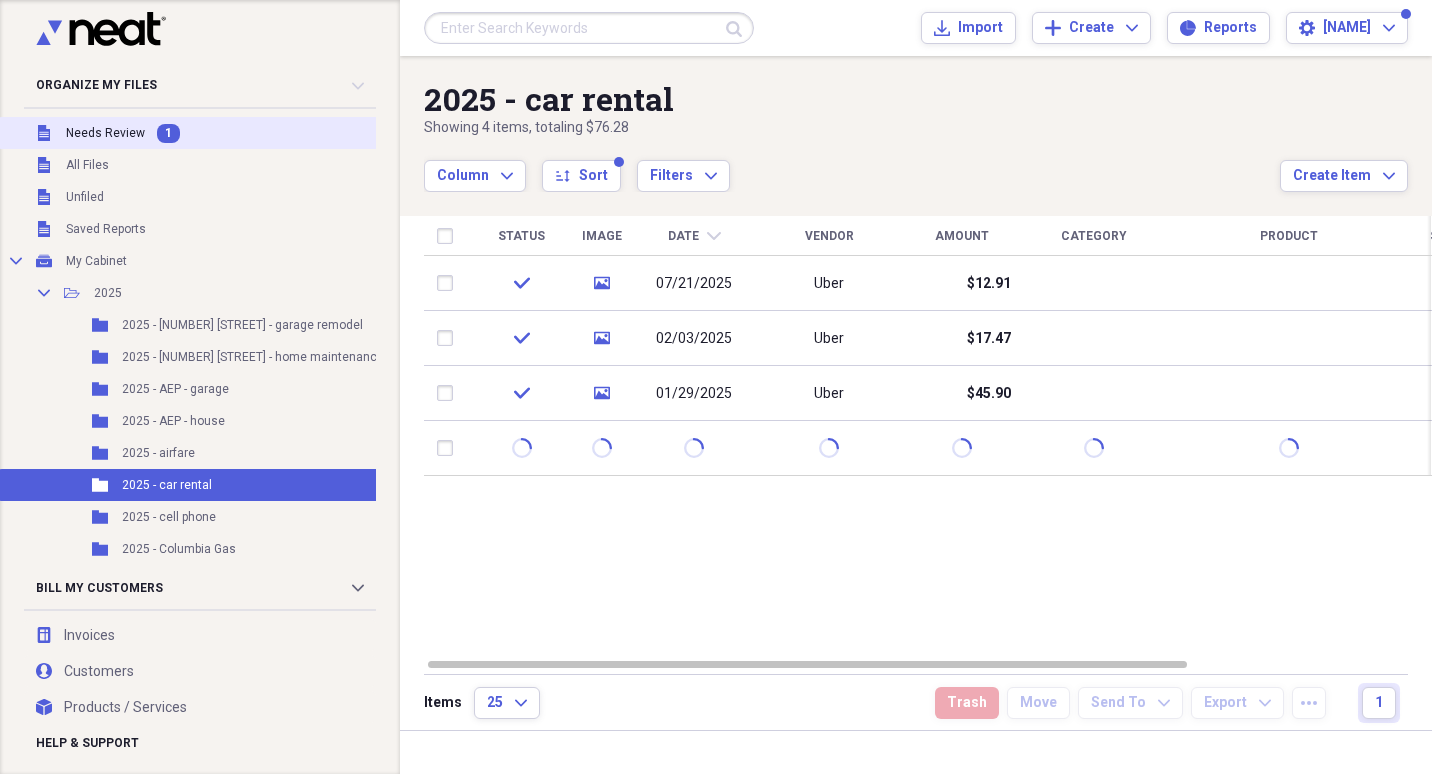 click on "Needs Review" at bounding box center [105, 133] 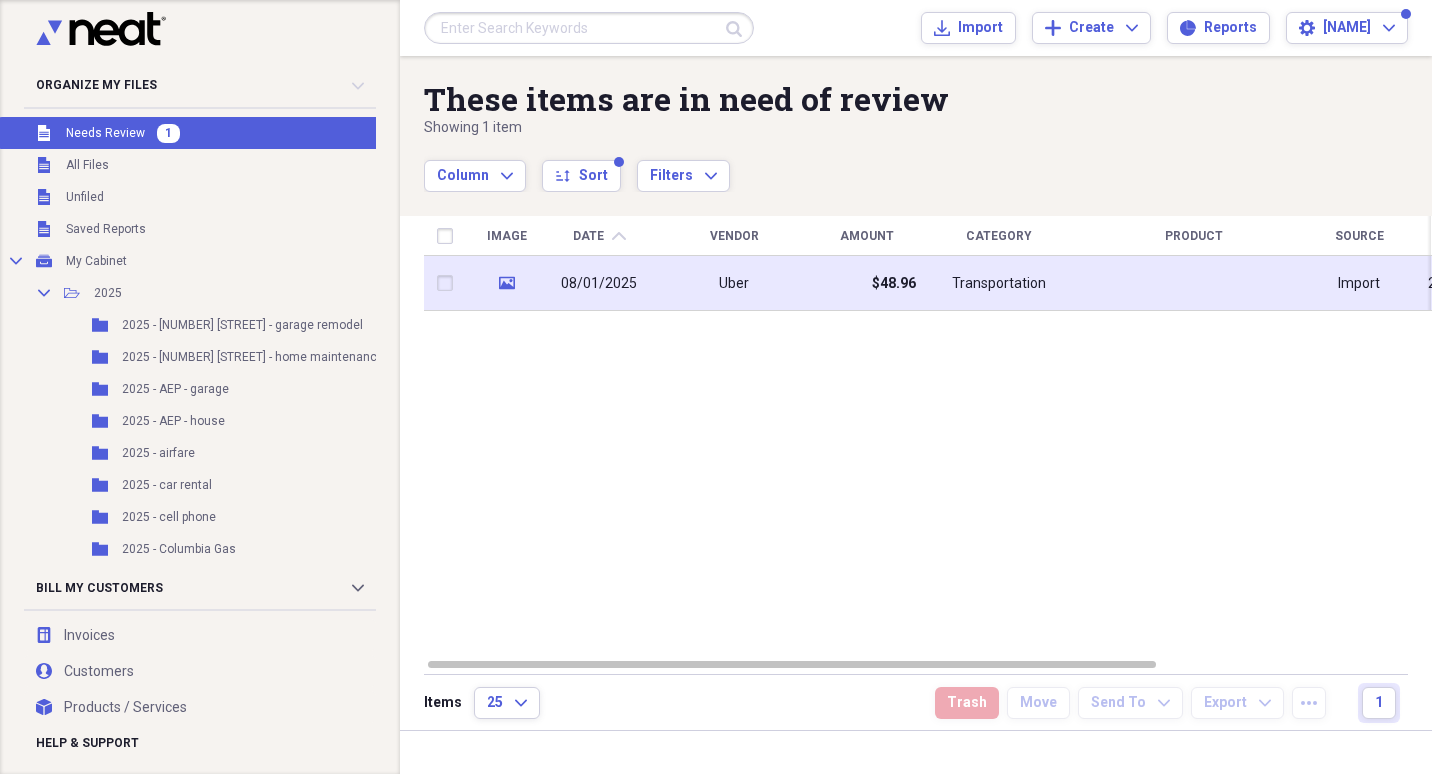 click on "08/01/2025" at bounding box center [599, 283] 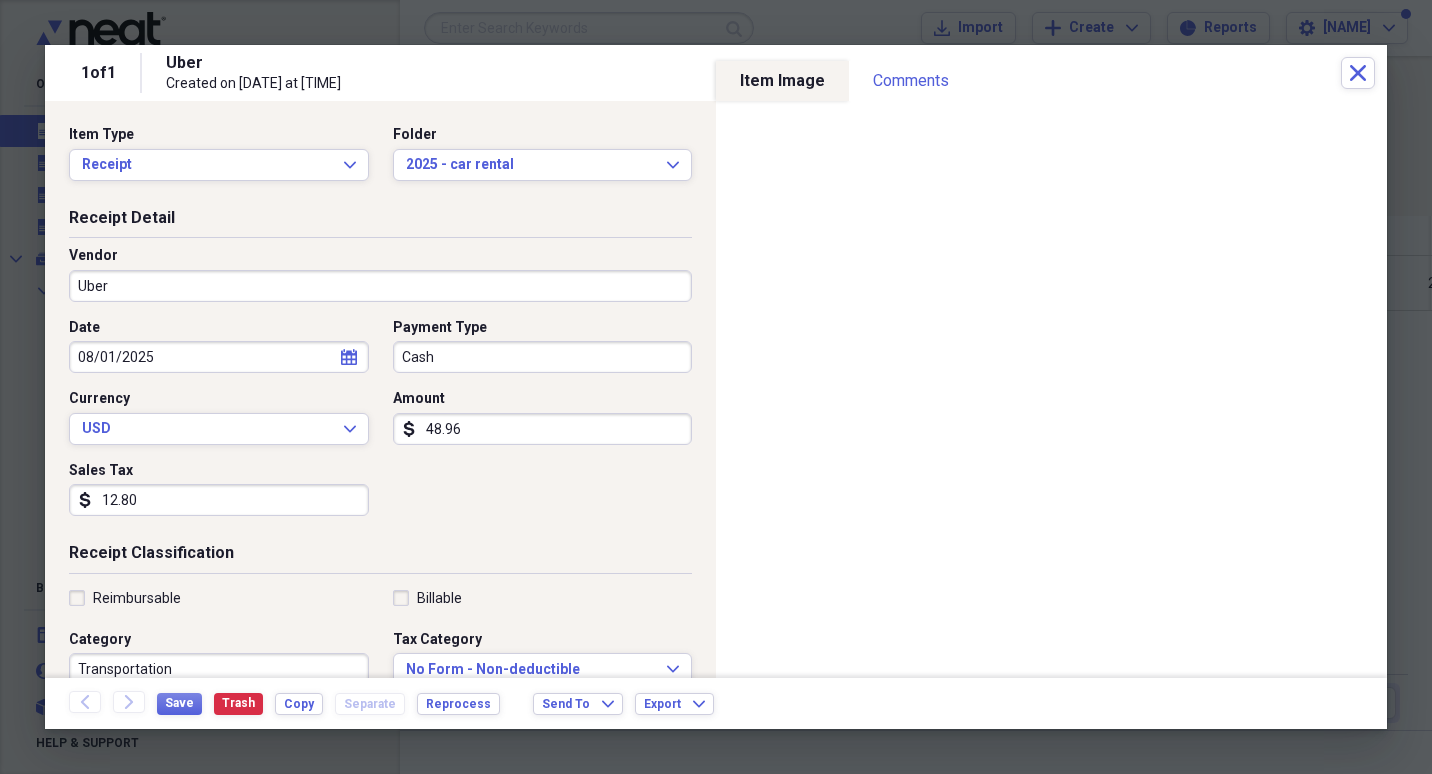click on "Cash" at bounding box center [543, 357] 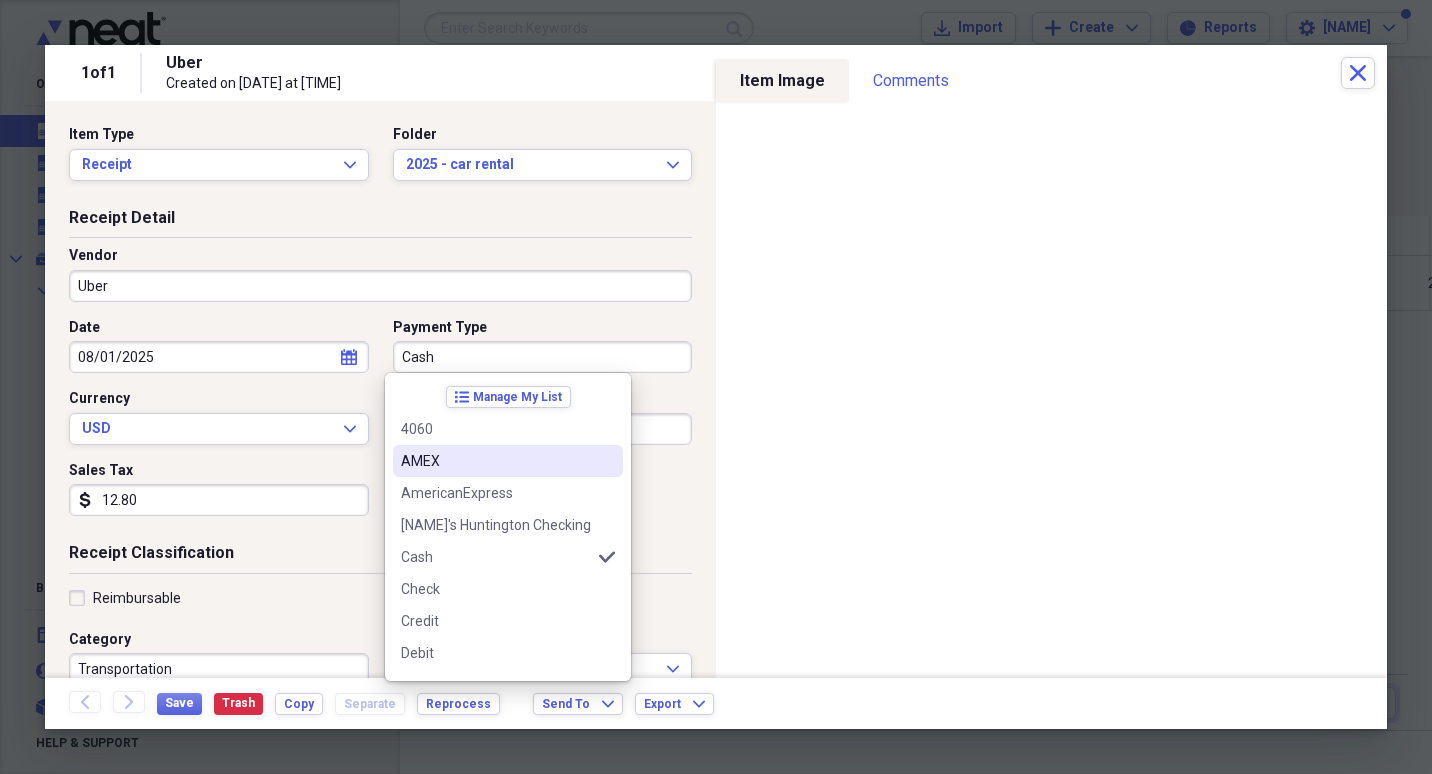 click on "AMEX" at bounding box center [496, 461] 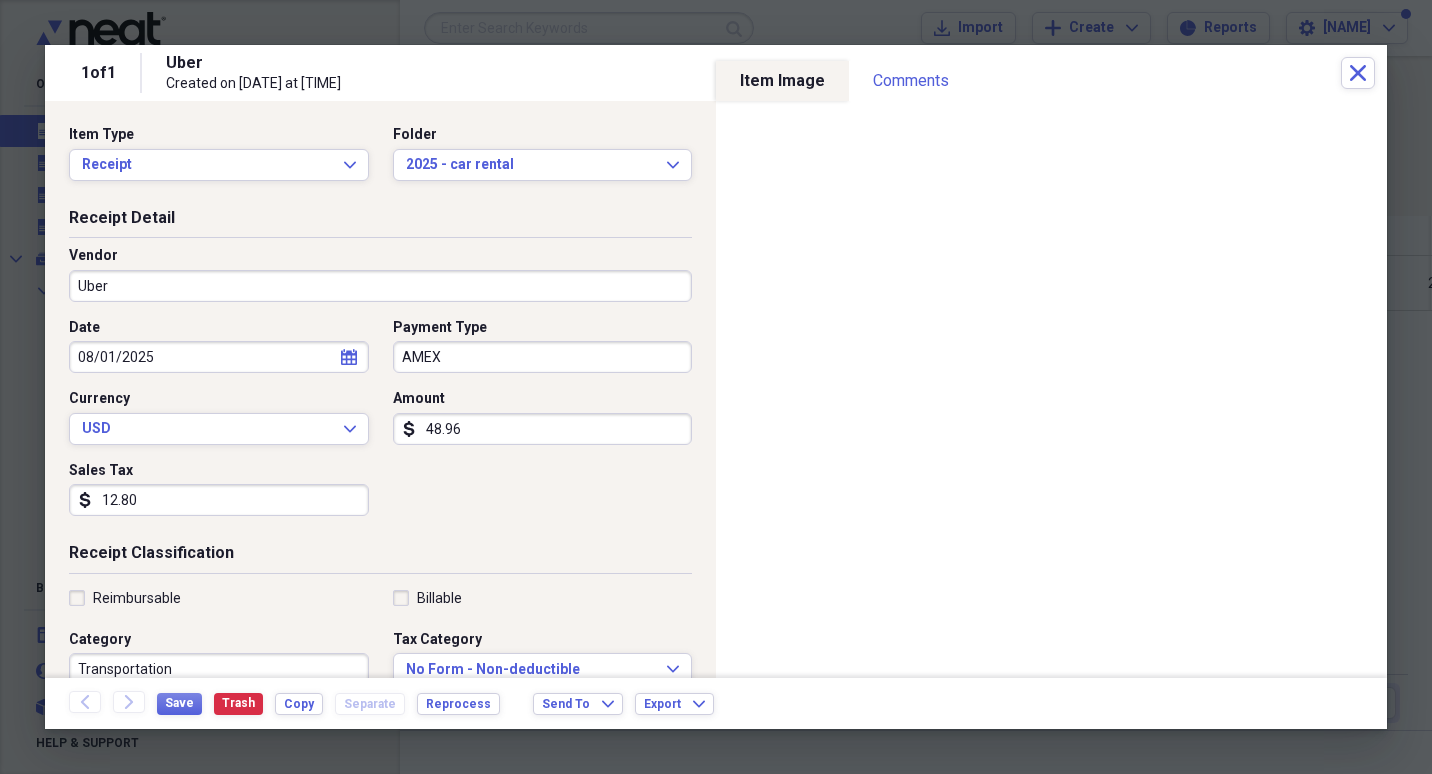 click on "12.80" at bounding box center [219, 500] 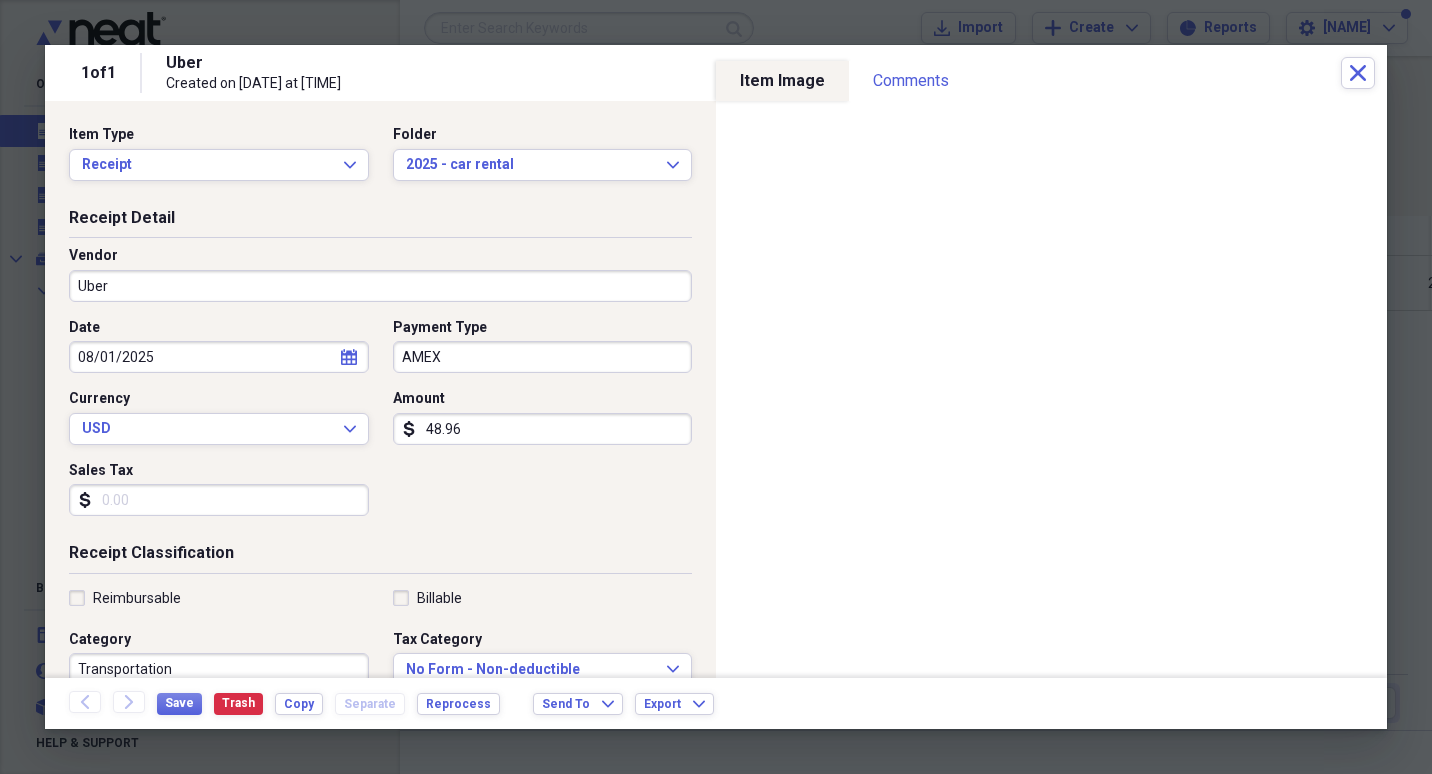 type 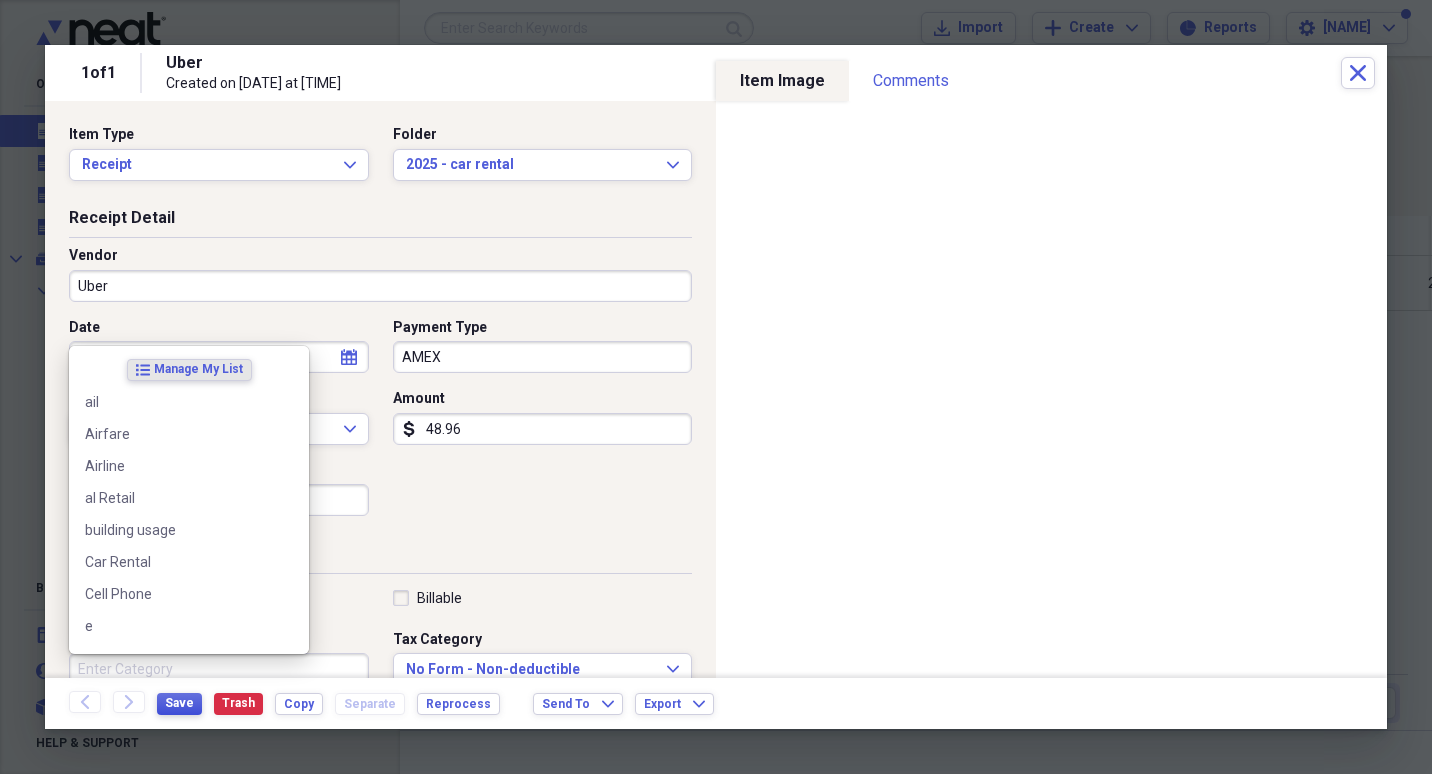 type 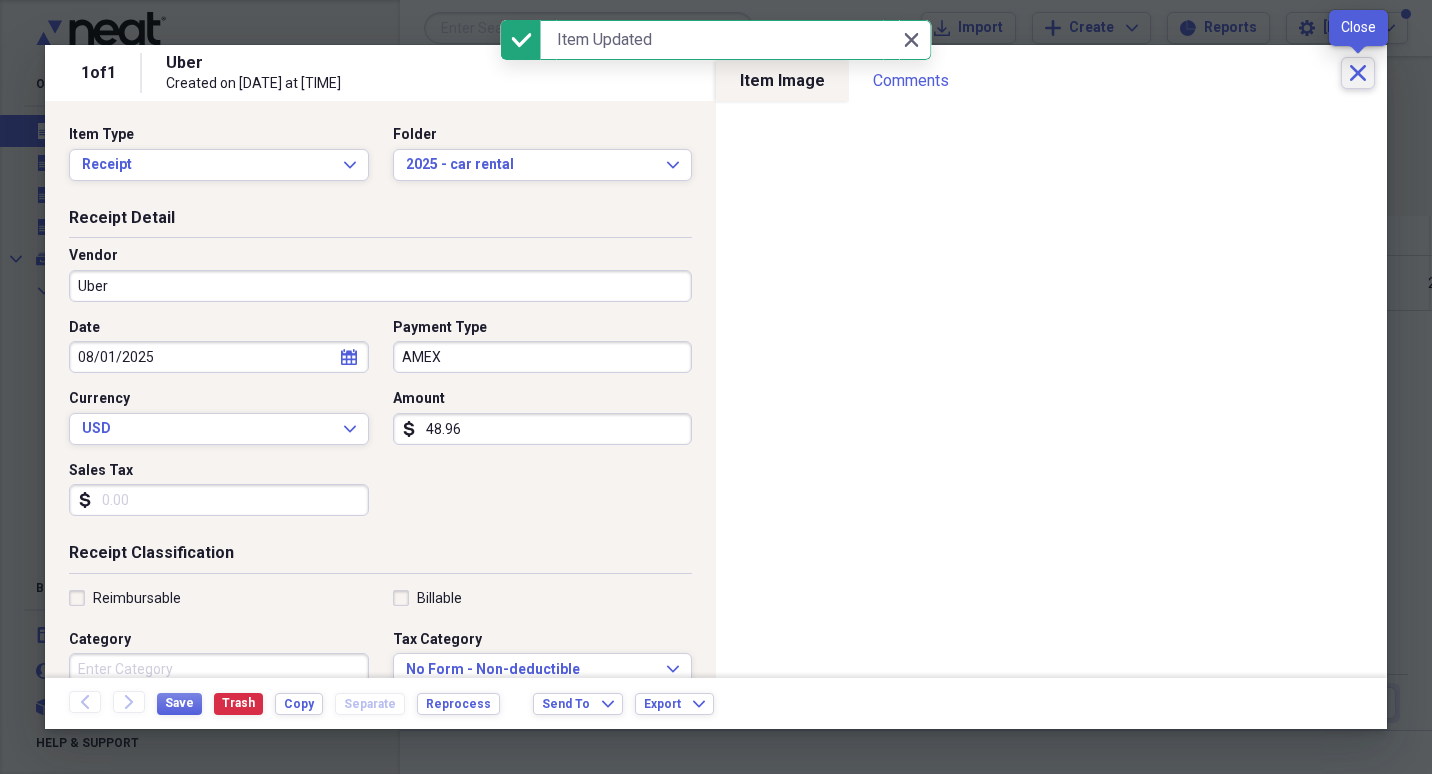 click 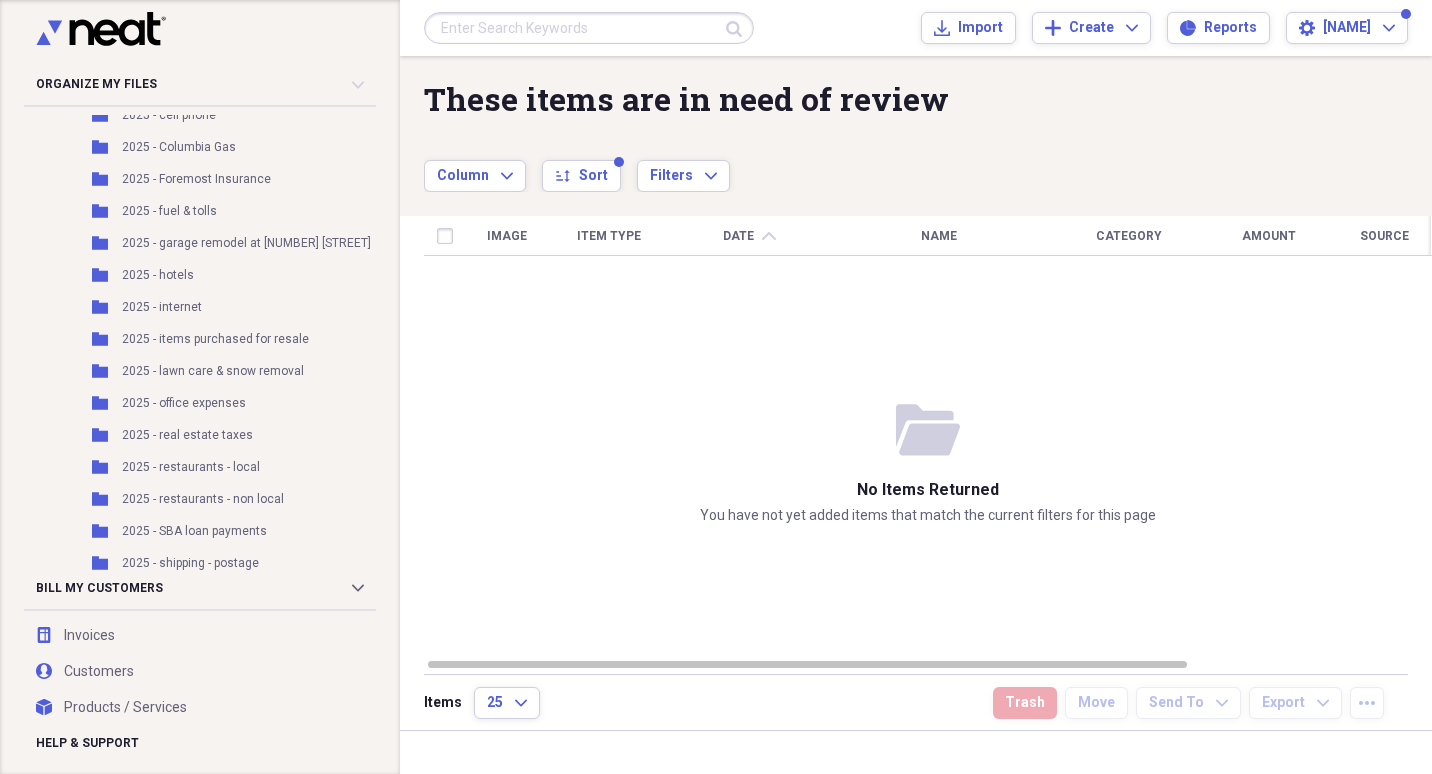 scroll, scrollTop: 600, scrollLeft: 0, axis: vertical 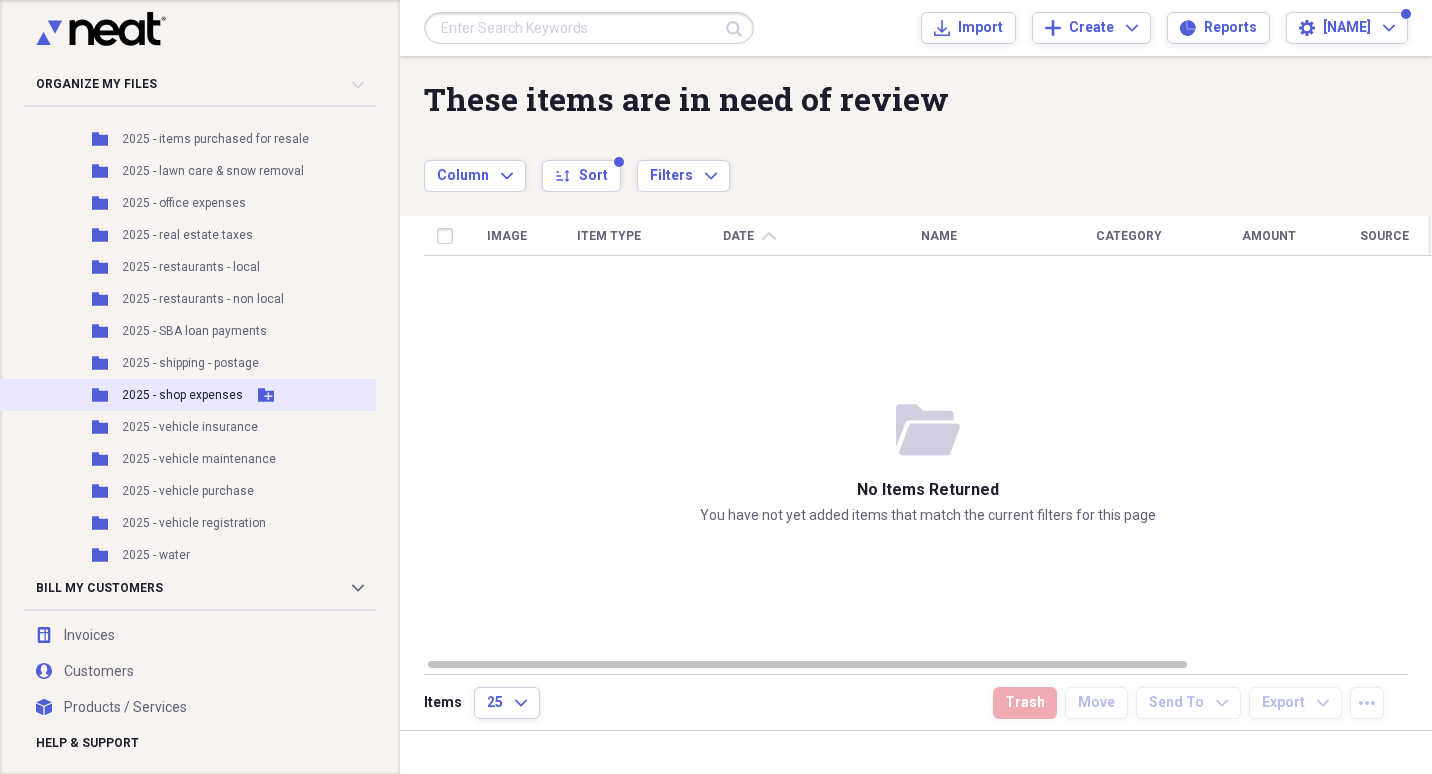 click on "[YEAR] - shop expenses" at bounding box center (182, 395) 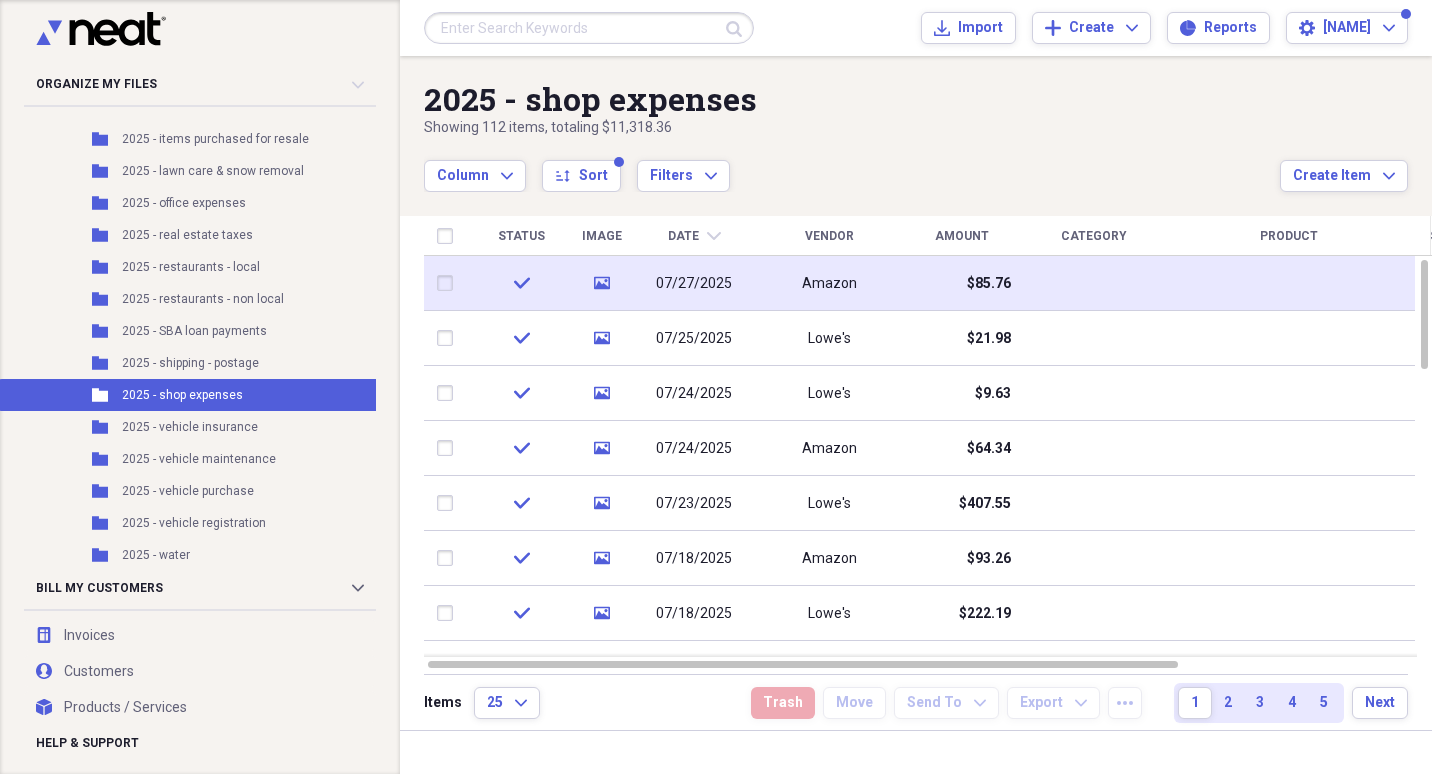 click on "$85.76" at bounding box center (961, 283) 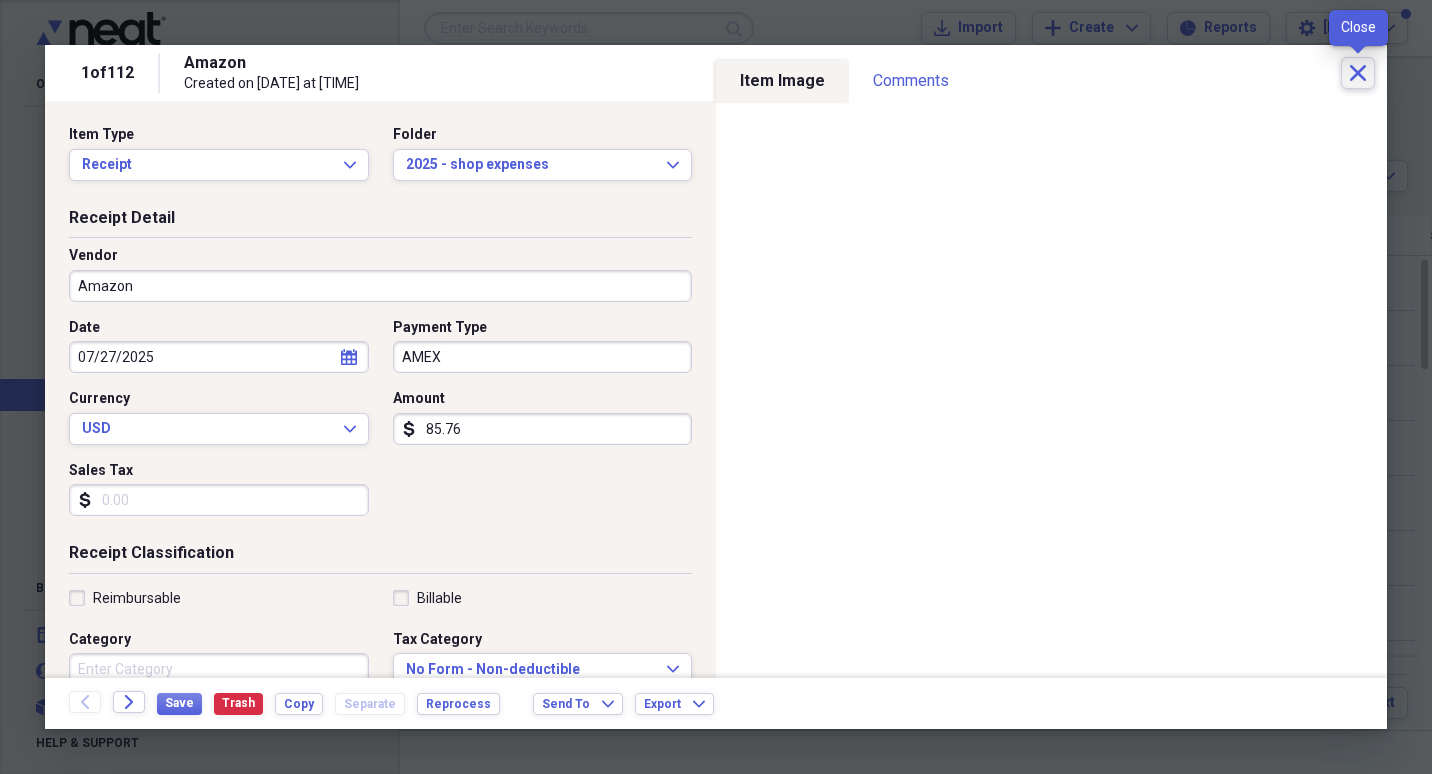 click 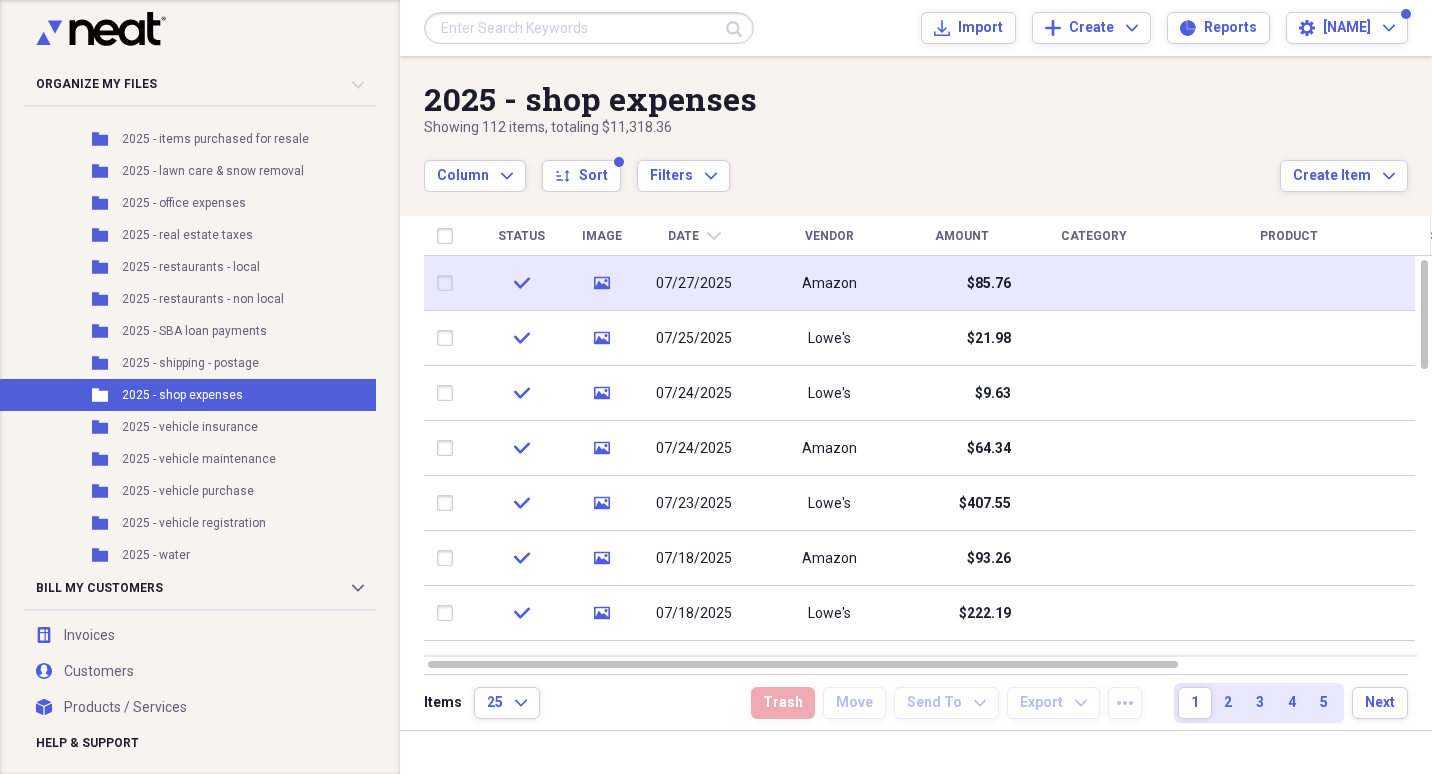 click on "Amazon" at bounding box center [829, 283] 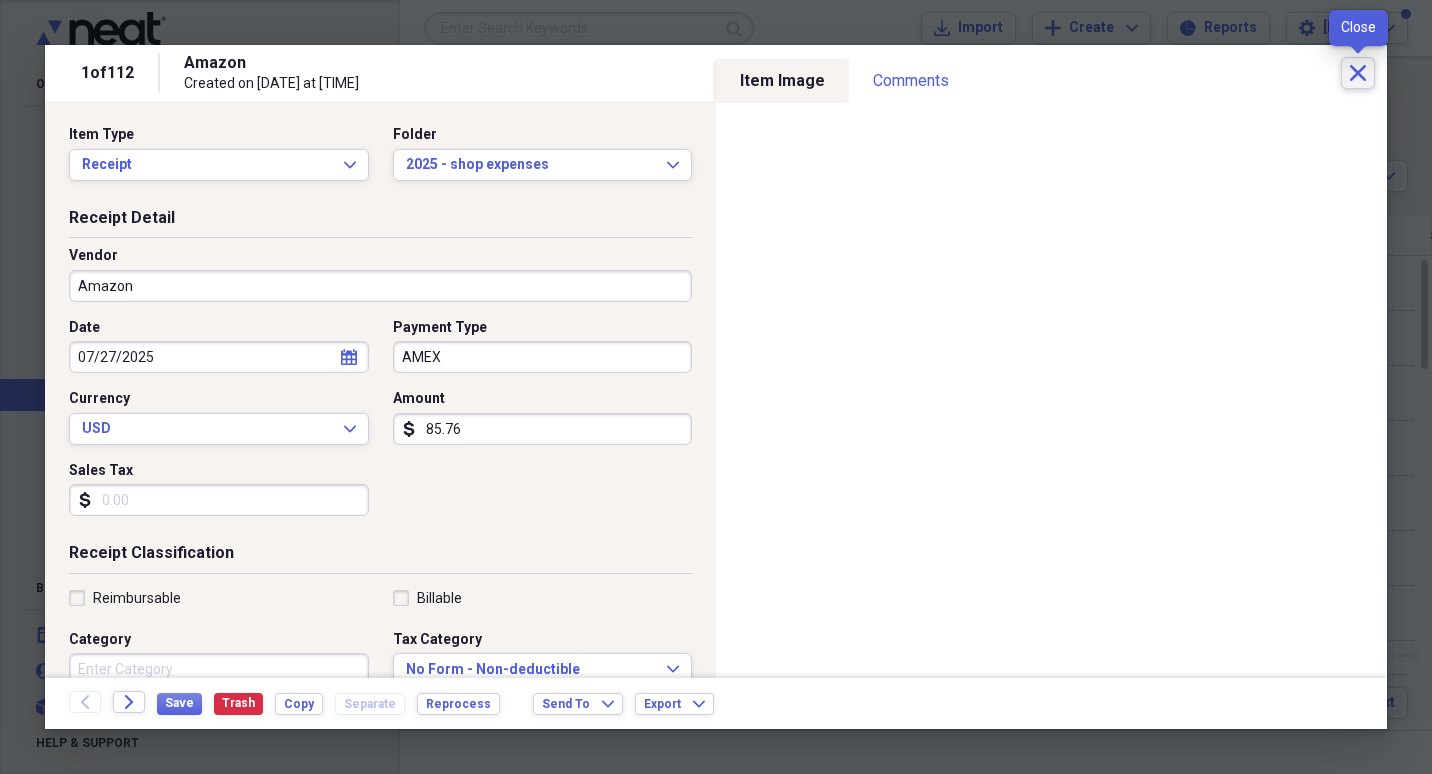 click on "Close" 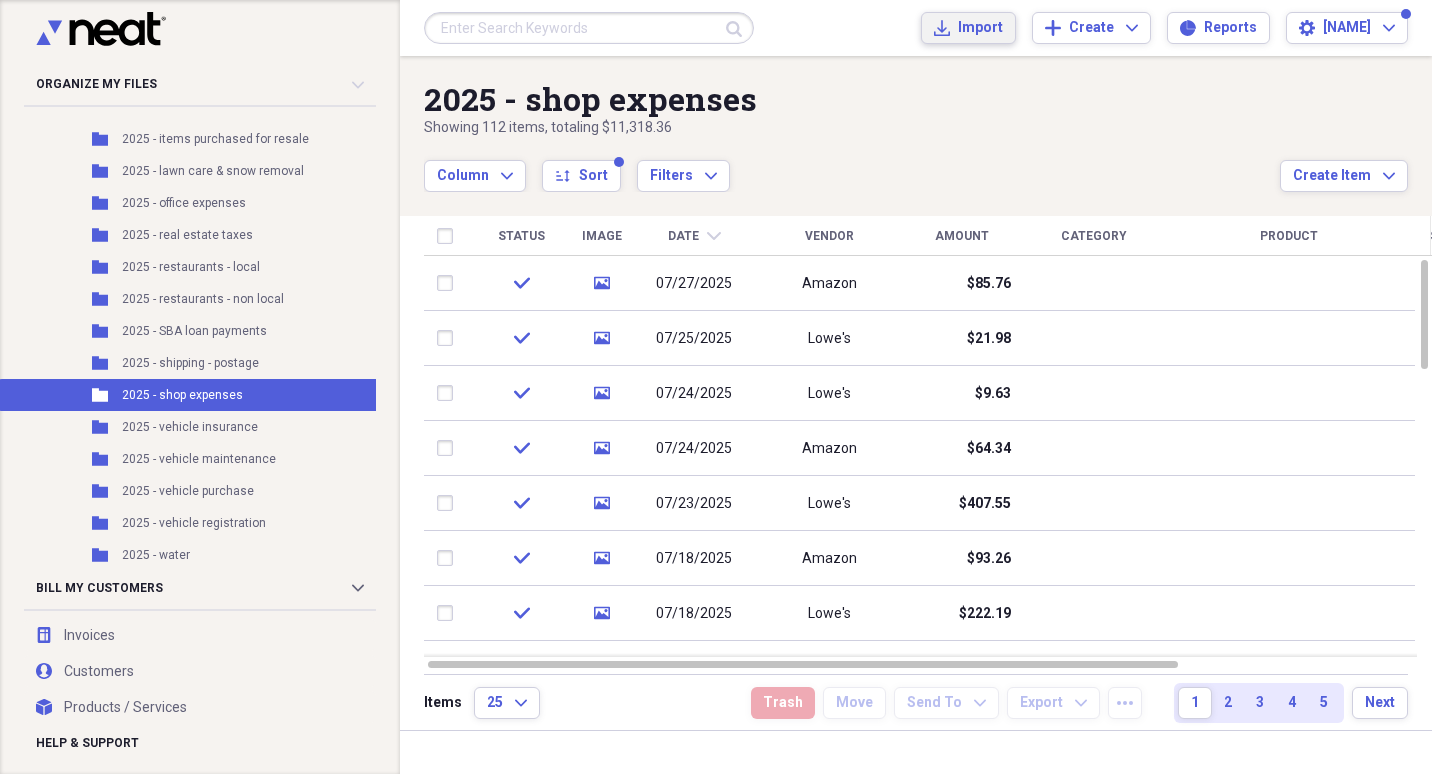 click on "Import" at bounding box center [980, 28] 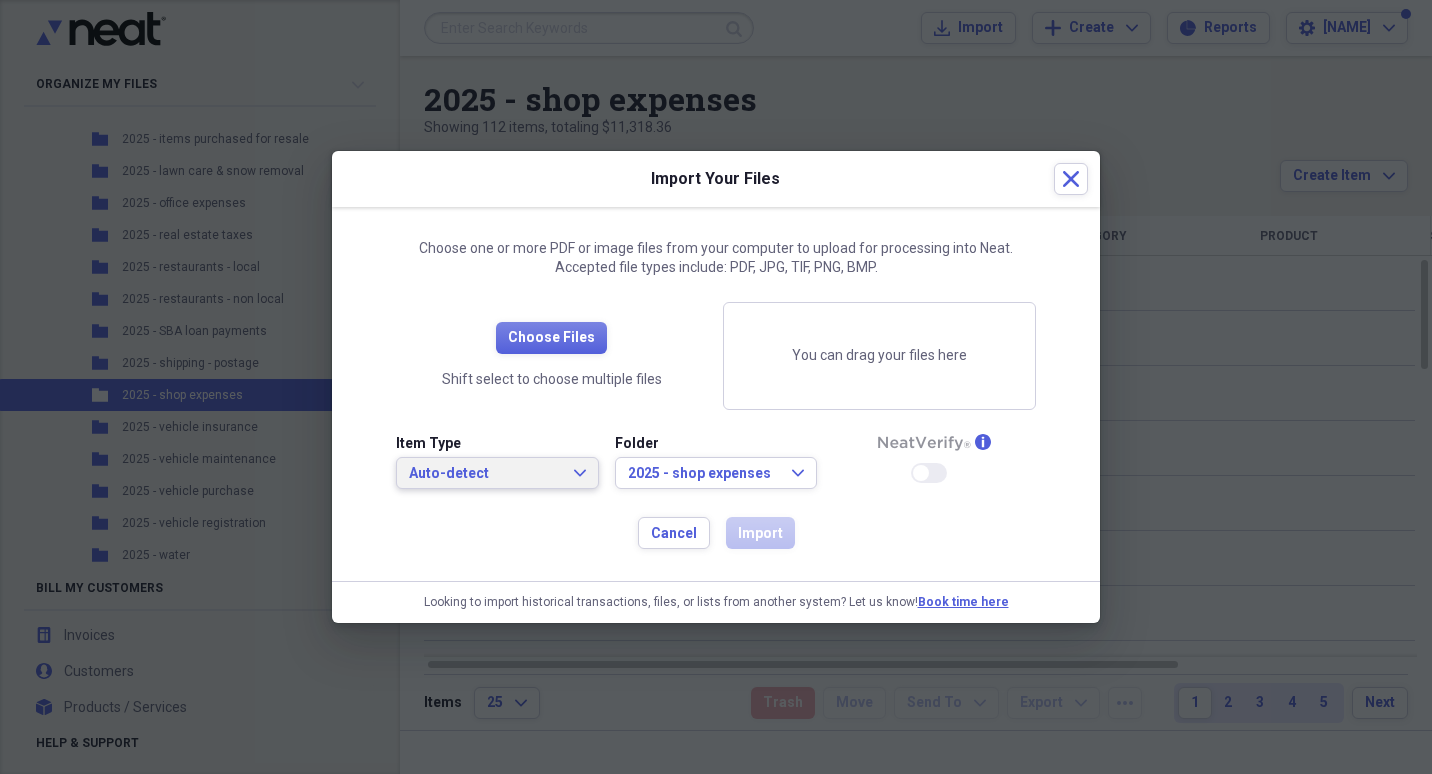 click on "Auto-detect" at bounding box center (485, 474) 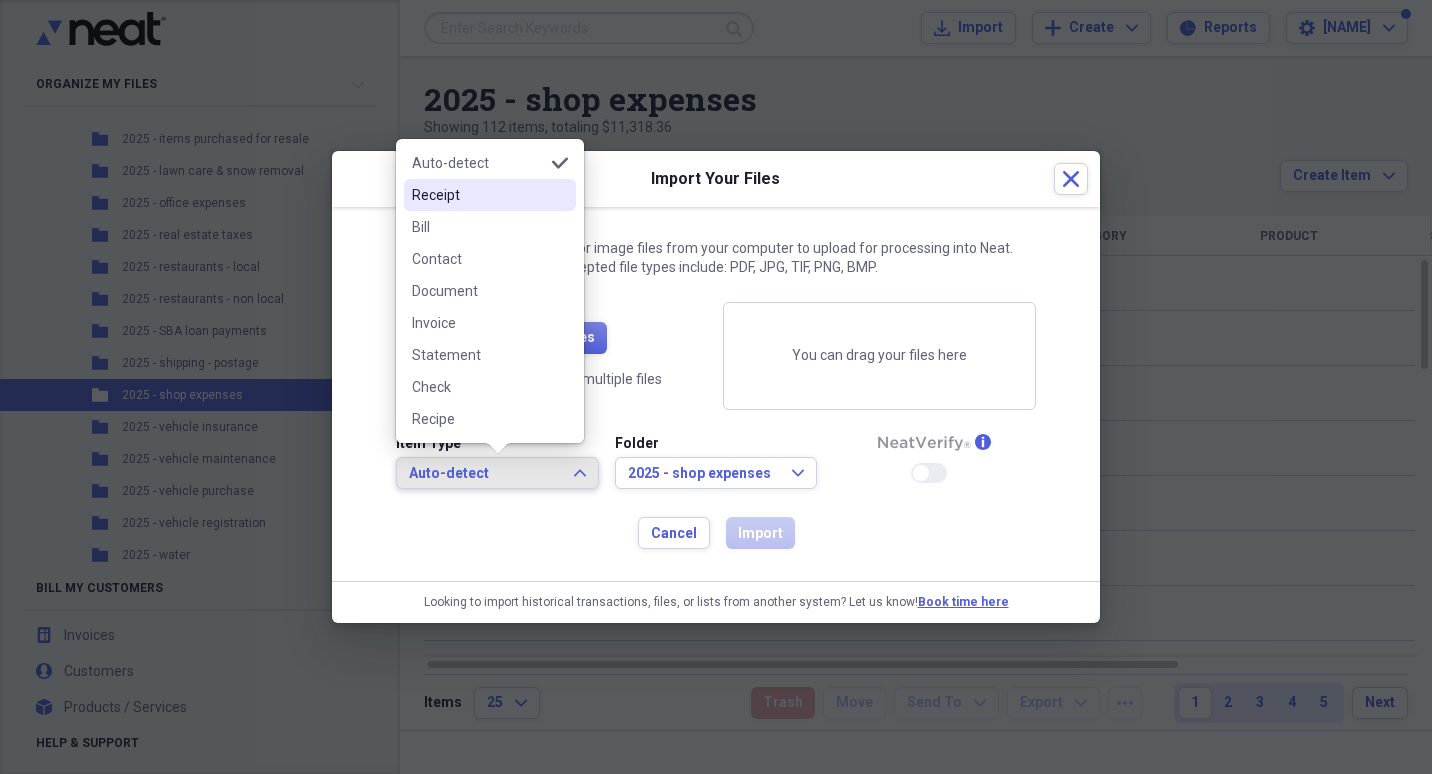 click on "Receipt" at bounding box center (478, 195) 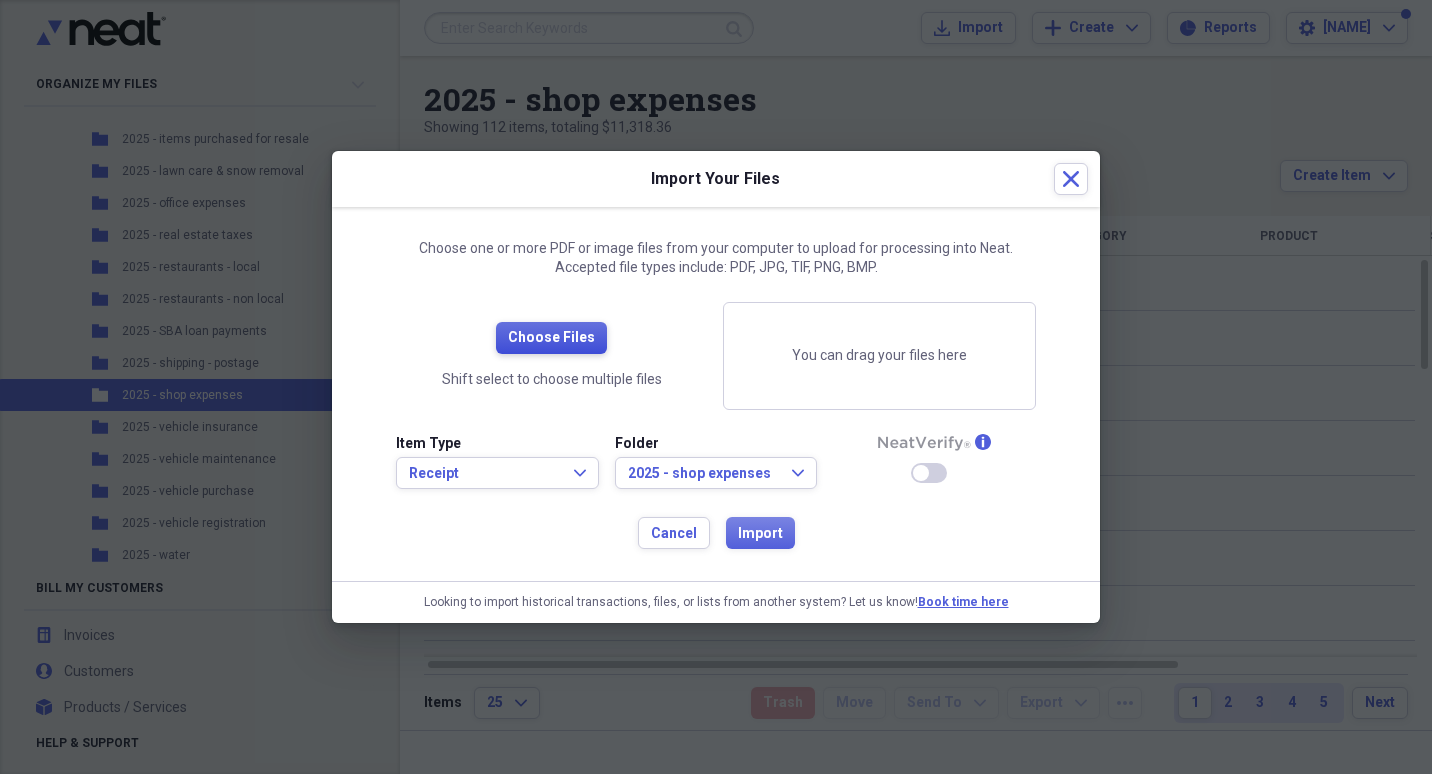 click on "Choose Files" at bounding box center [551, 338] 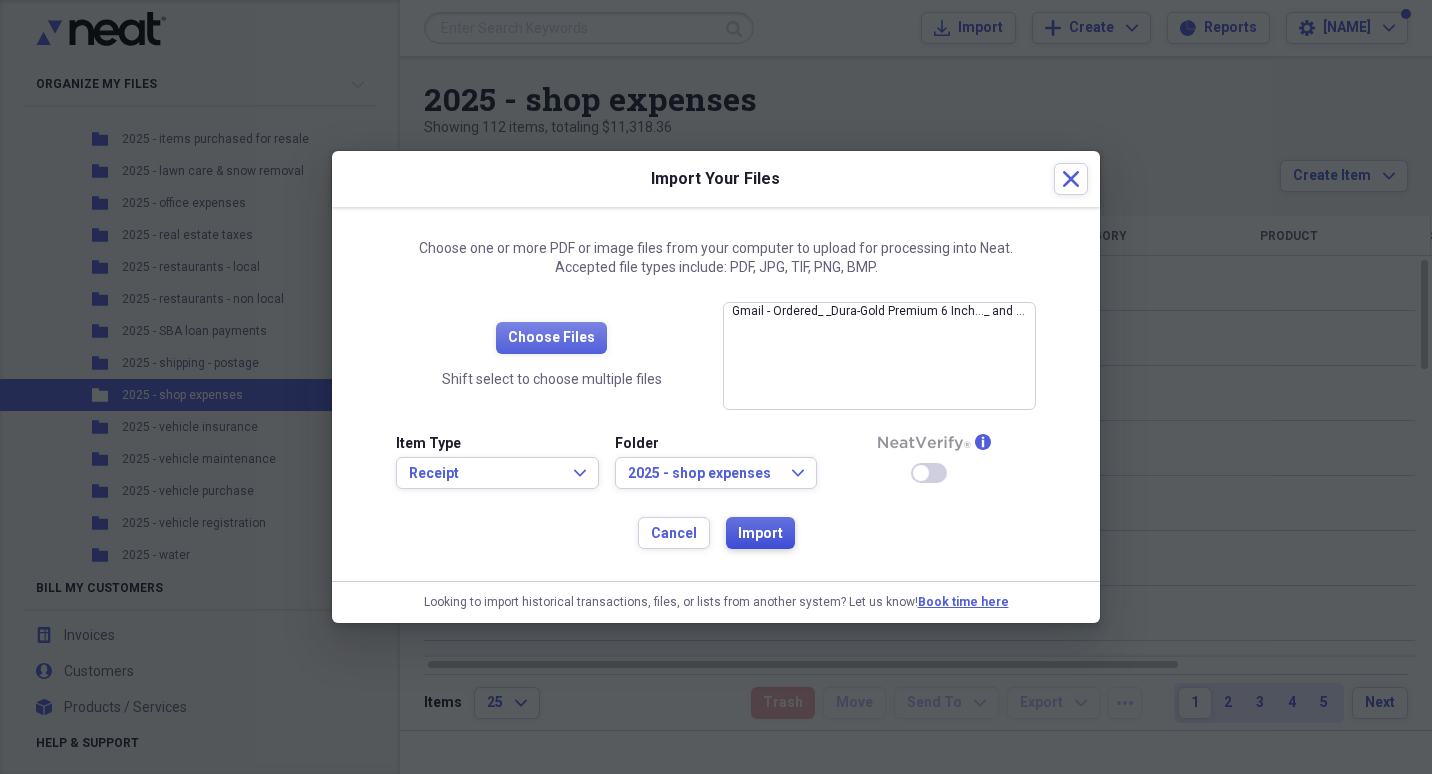 click on "Import" at bounding box center [760, 534] 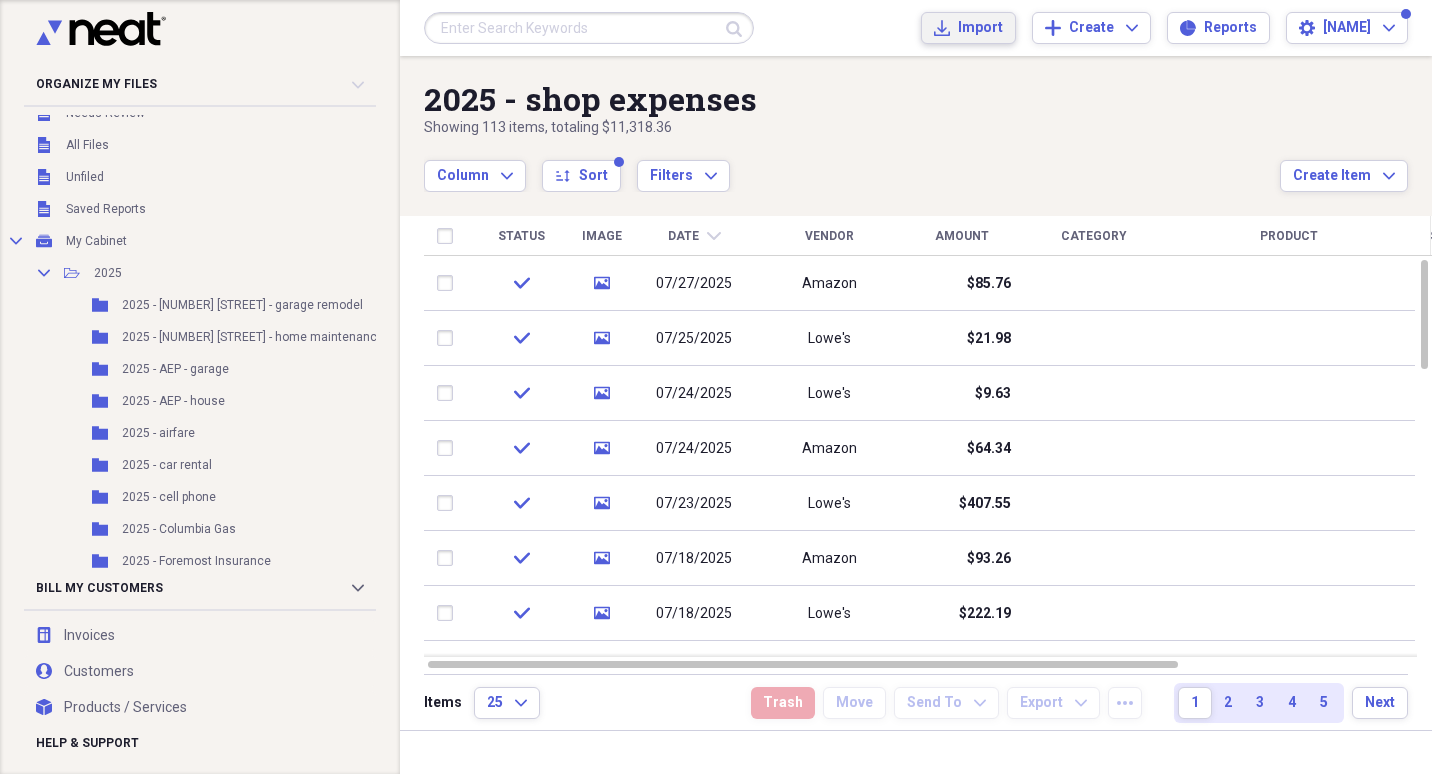 scroll, scrollTop: 0, scrollLeft: 0, axis: both 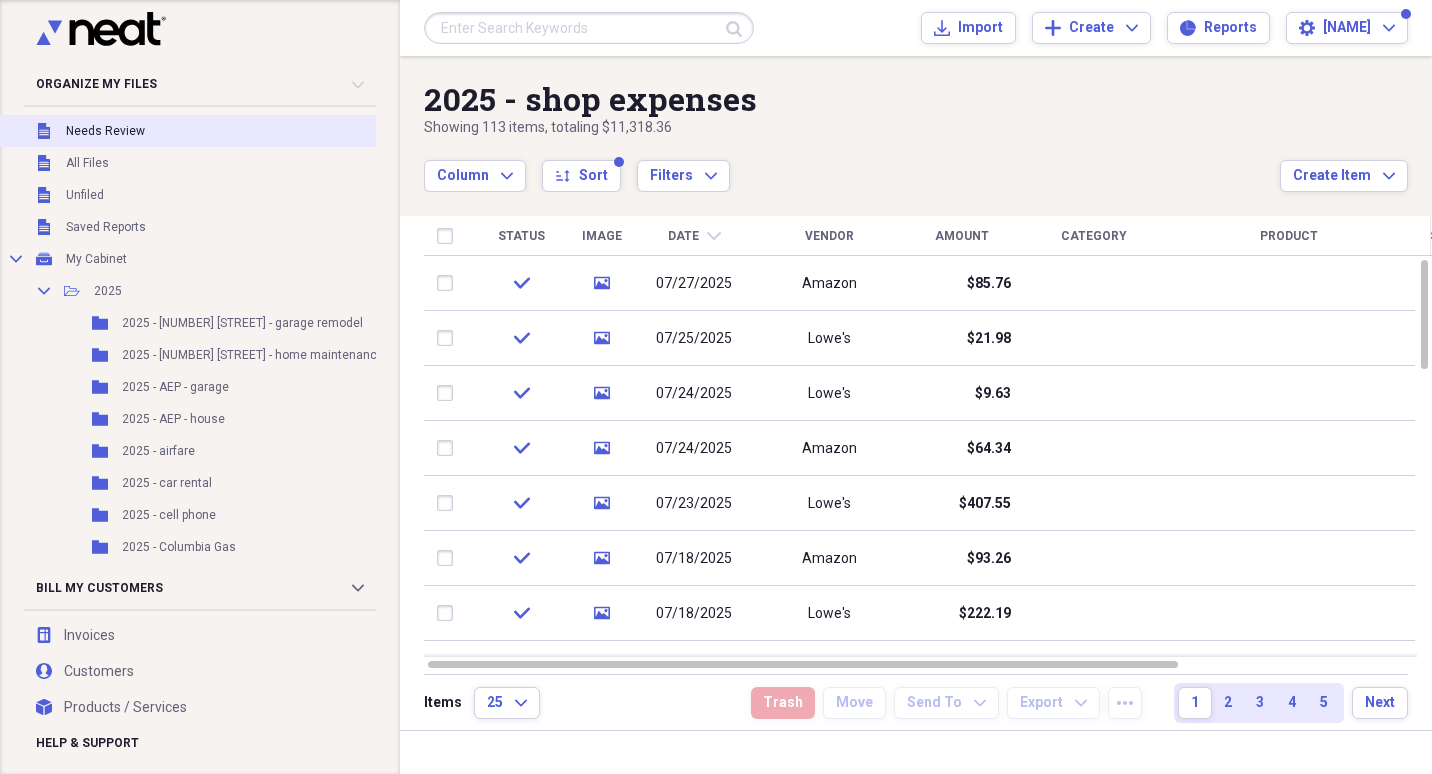 click on "Needs Review" at bounding box center (105, 131) 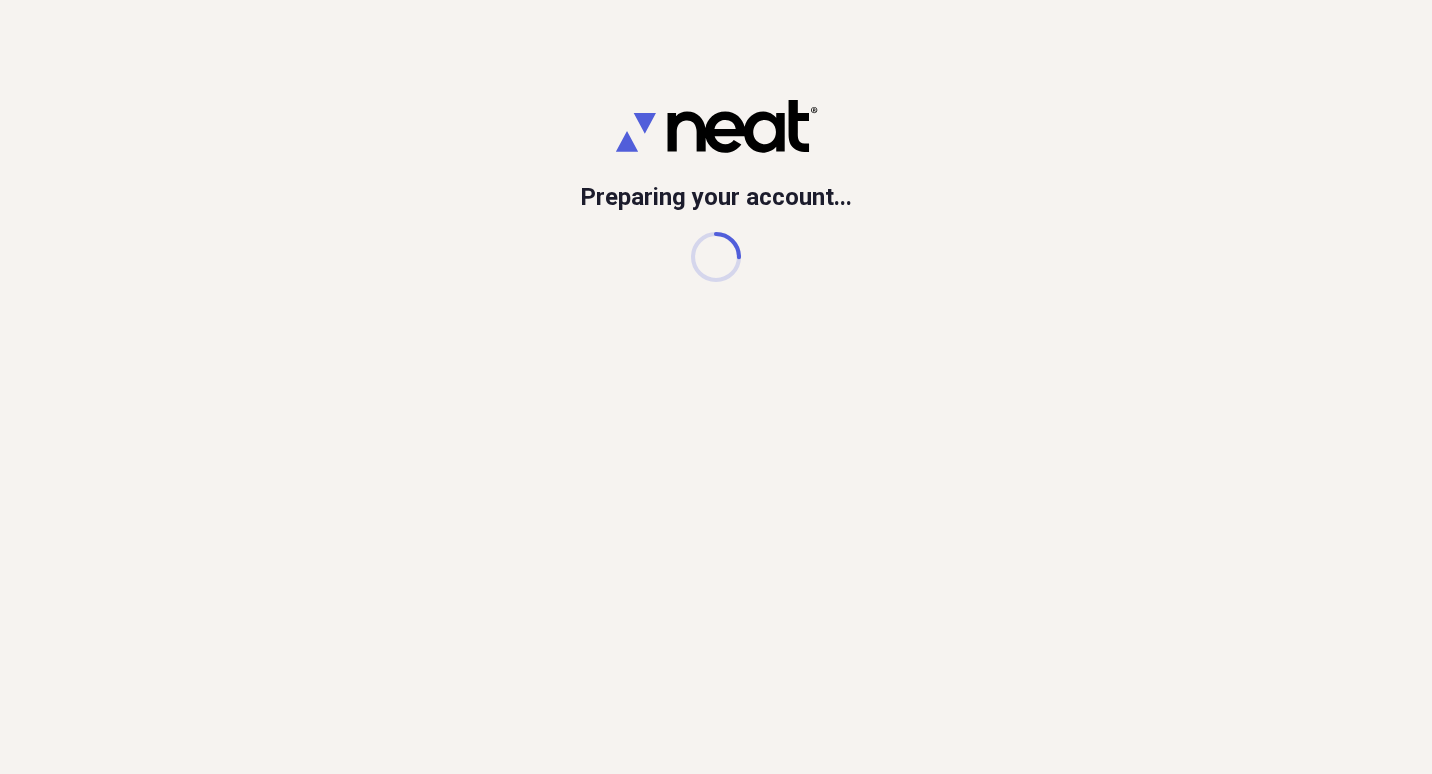 scroll, scrollTop: 0, scrollLeft: 0, axis: both 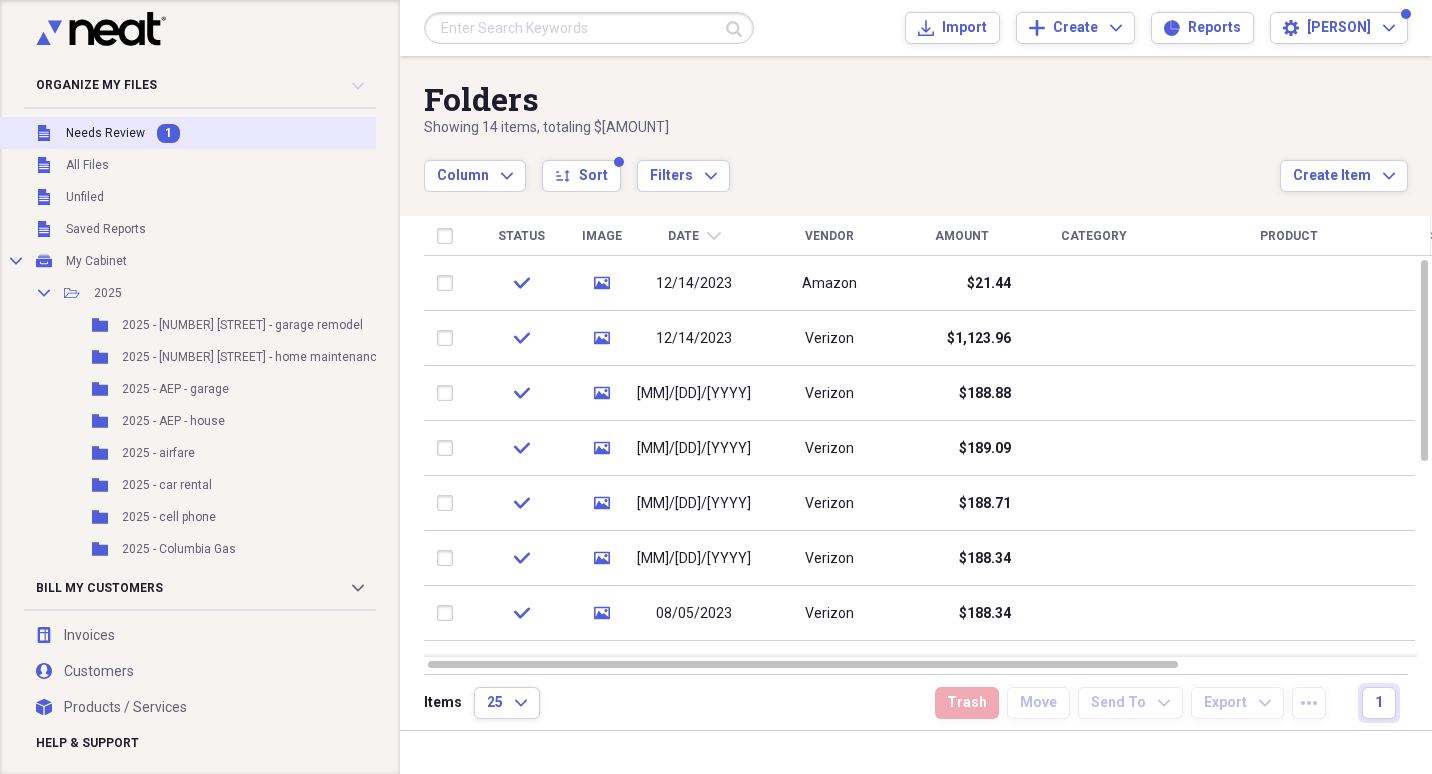 click on "Unfiled Needs Review 1" at bounding box center (222, 133) 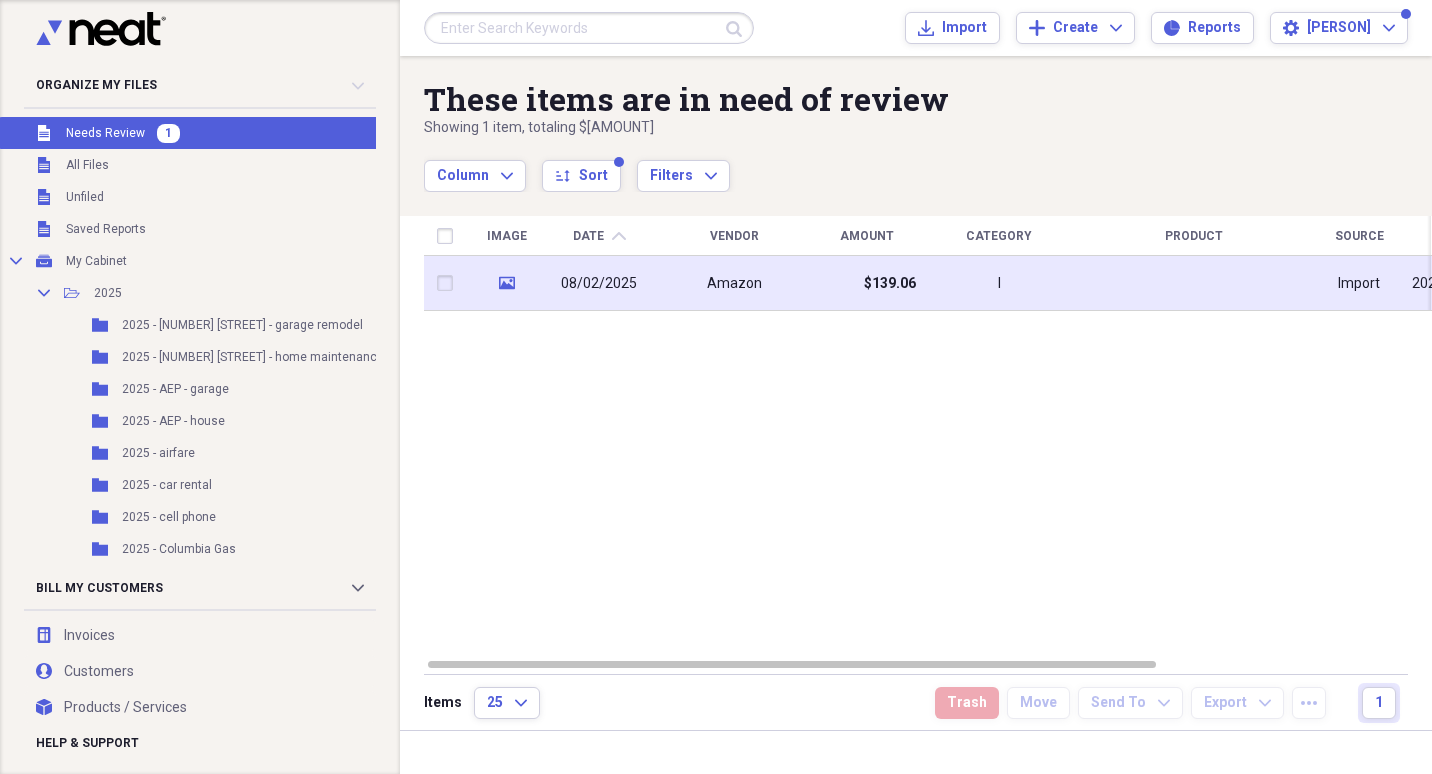 click on "08/02/2025" at bounding box center (599, 284) 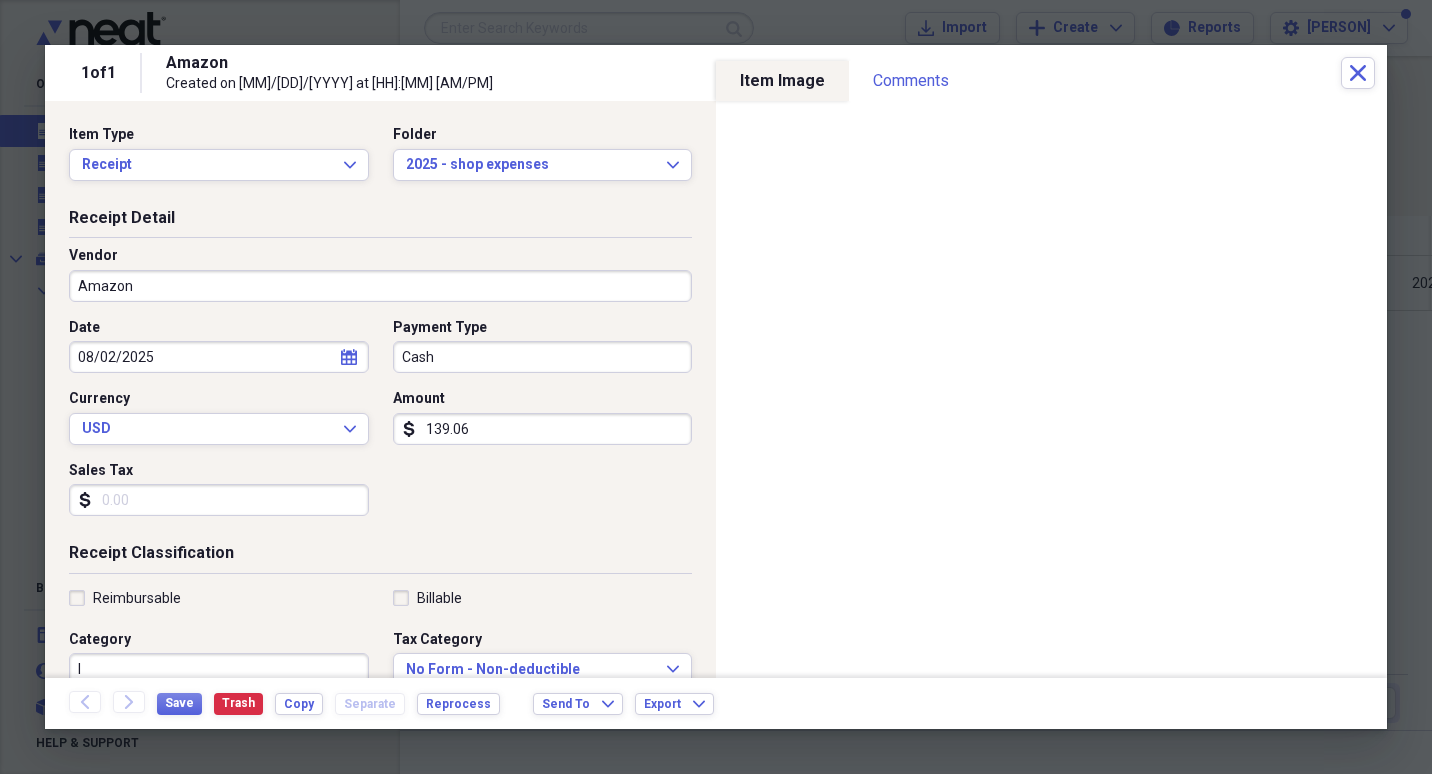 click on "Cash" at bounding box center [543, 357] 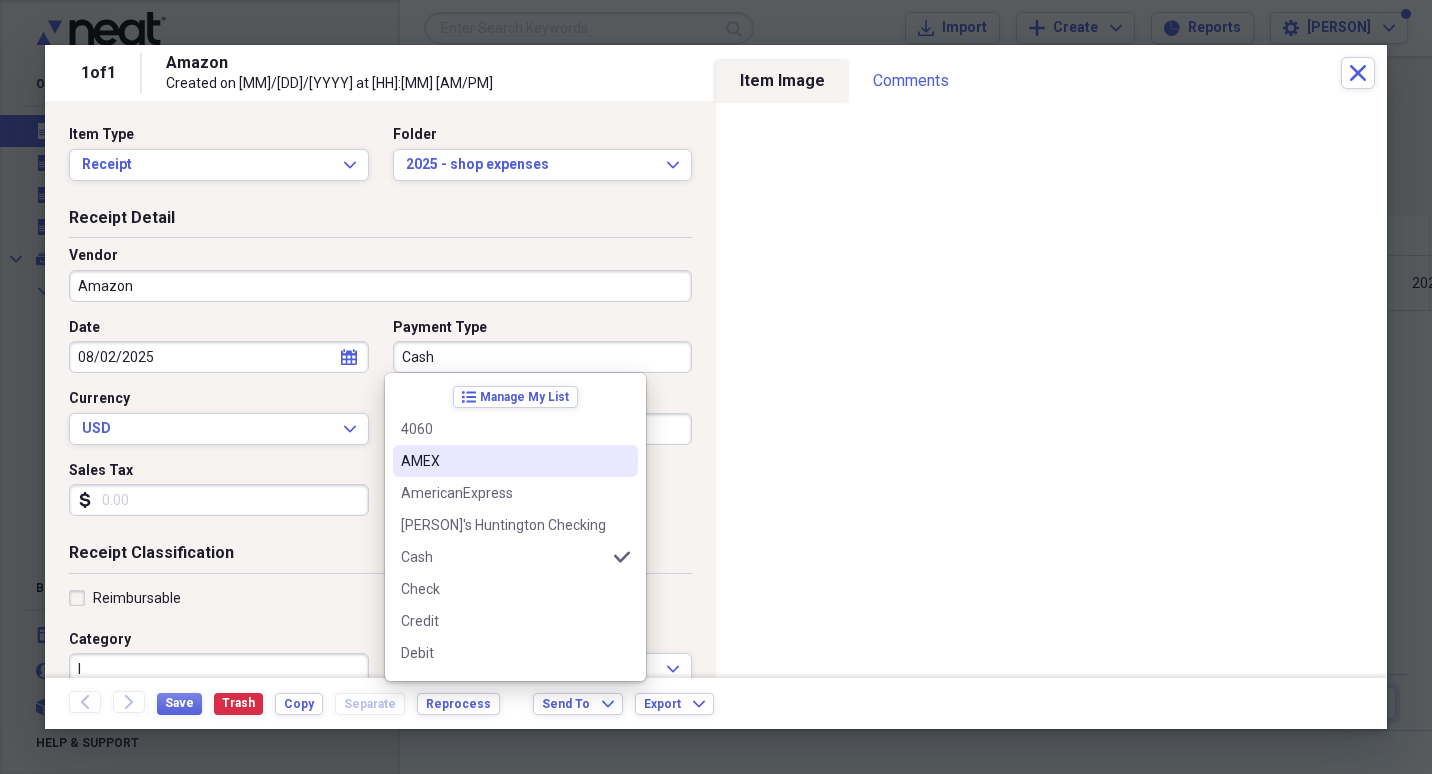 click on "AMEX" at bounding box center (503, 461) 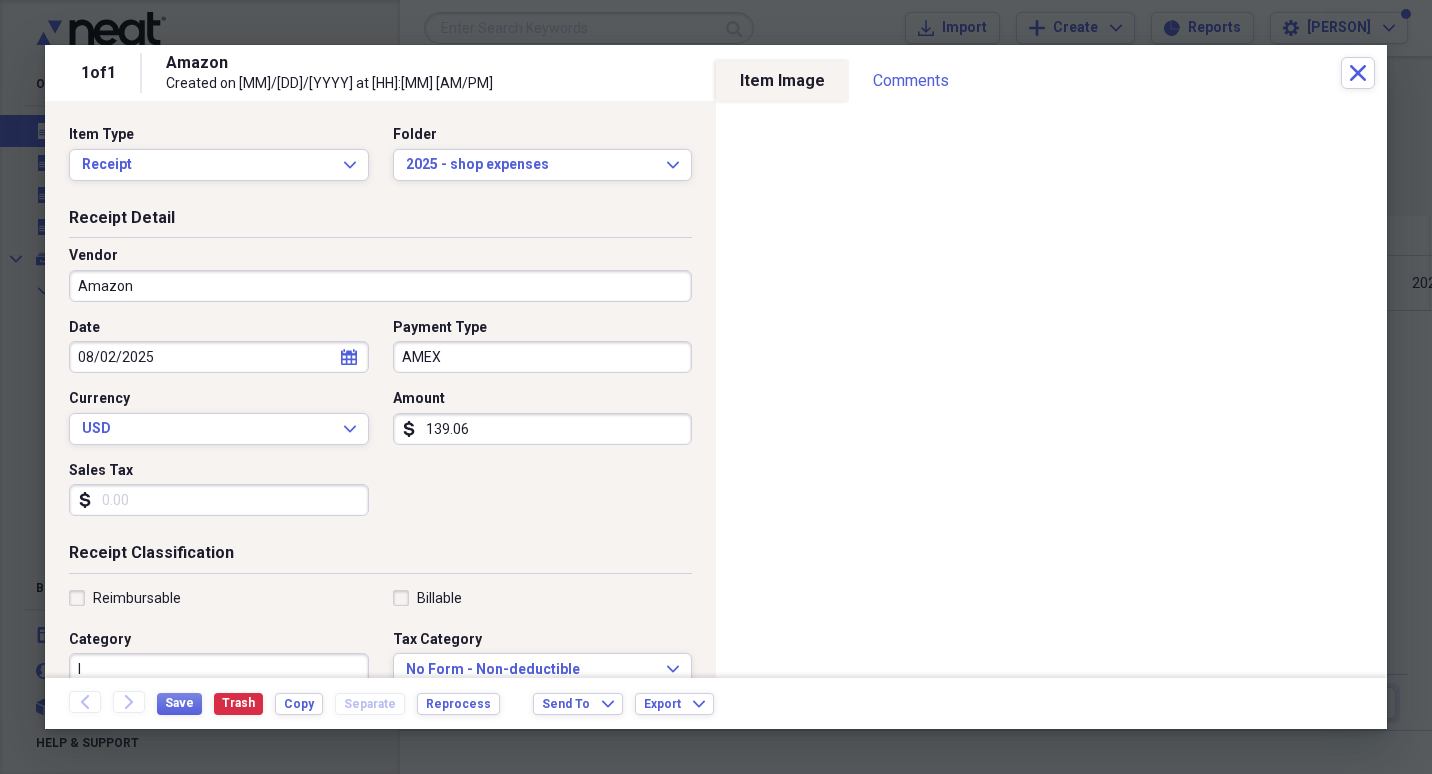 click on "139.06" at bounding box center (543, 429) 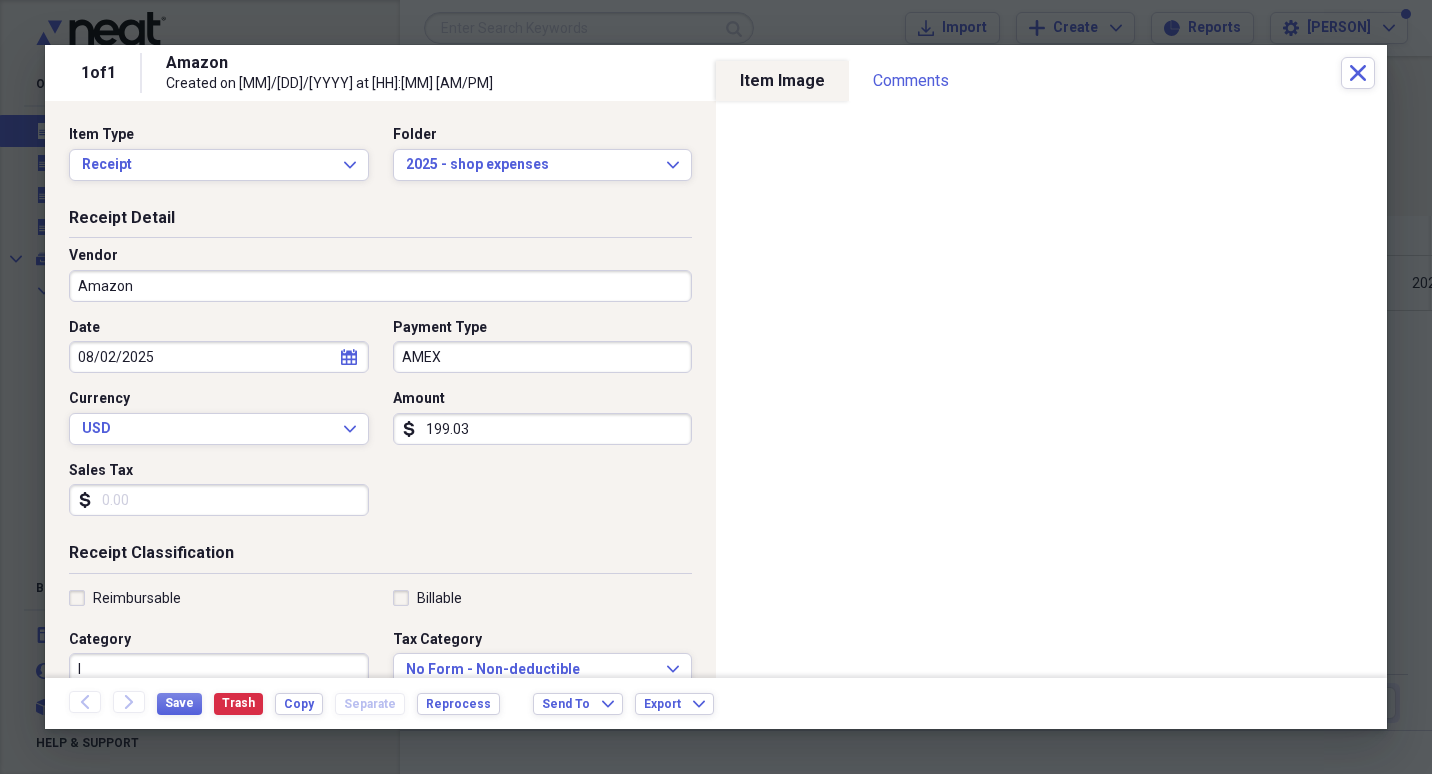 type on "199.03" 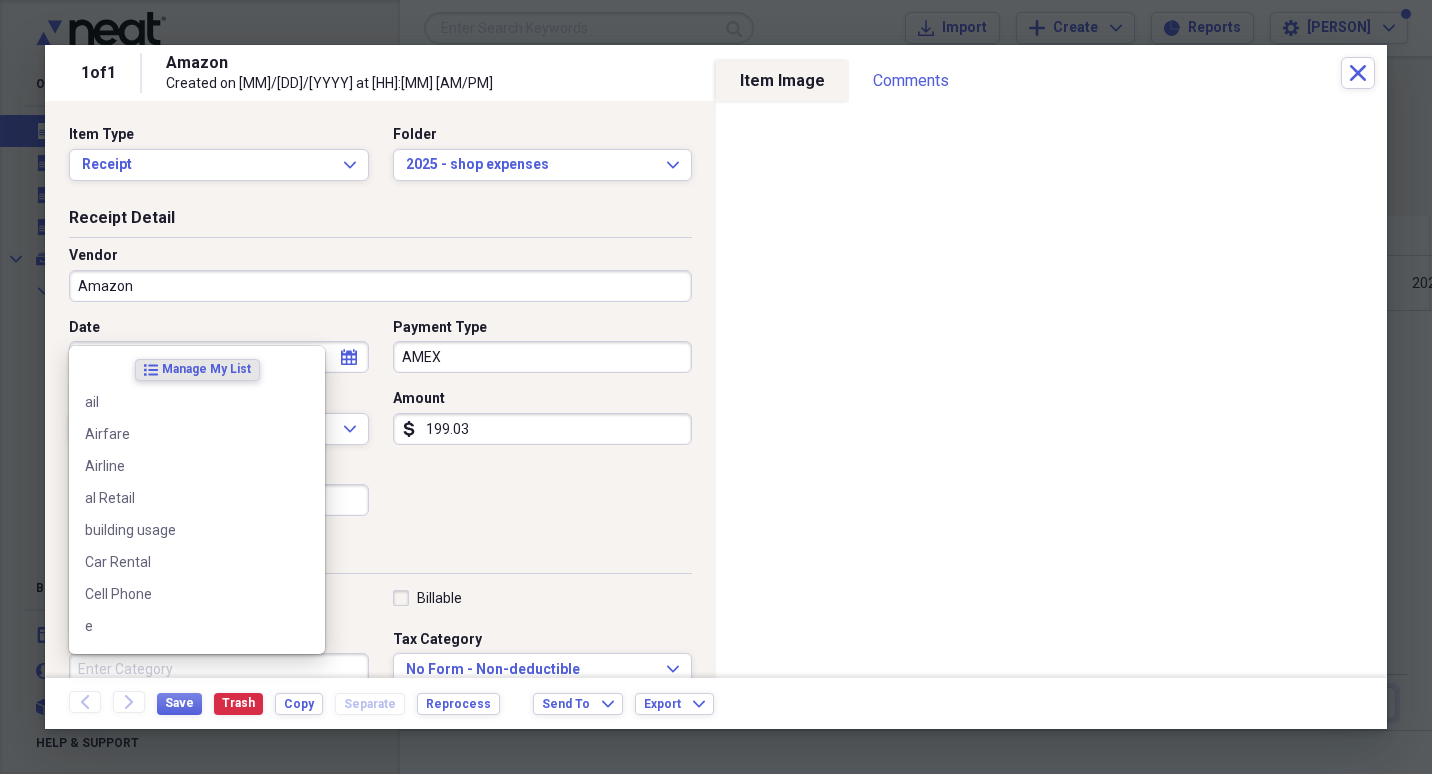 type 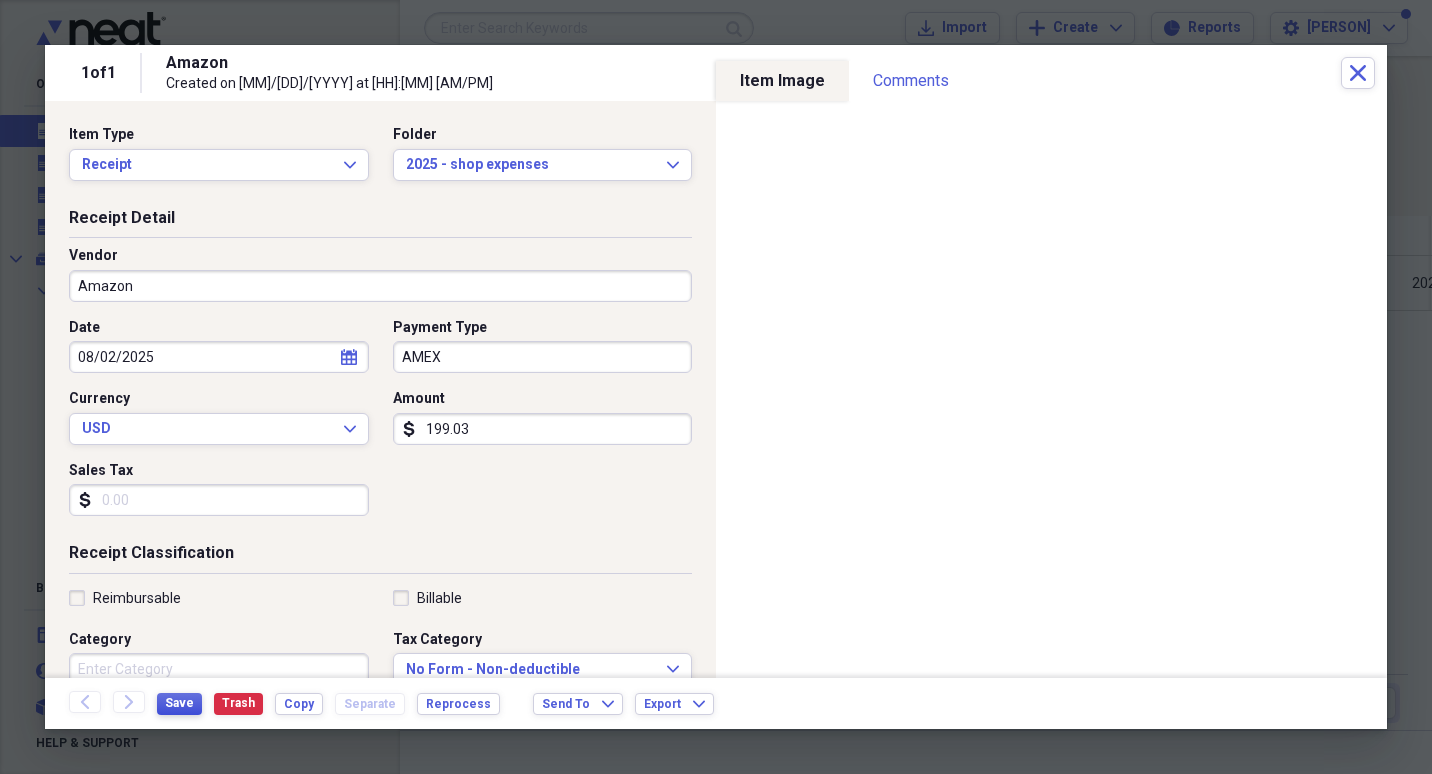 click on "Save" at bounding box center (179, 703) 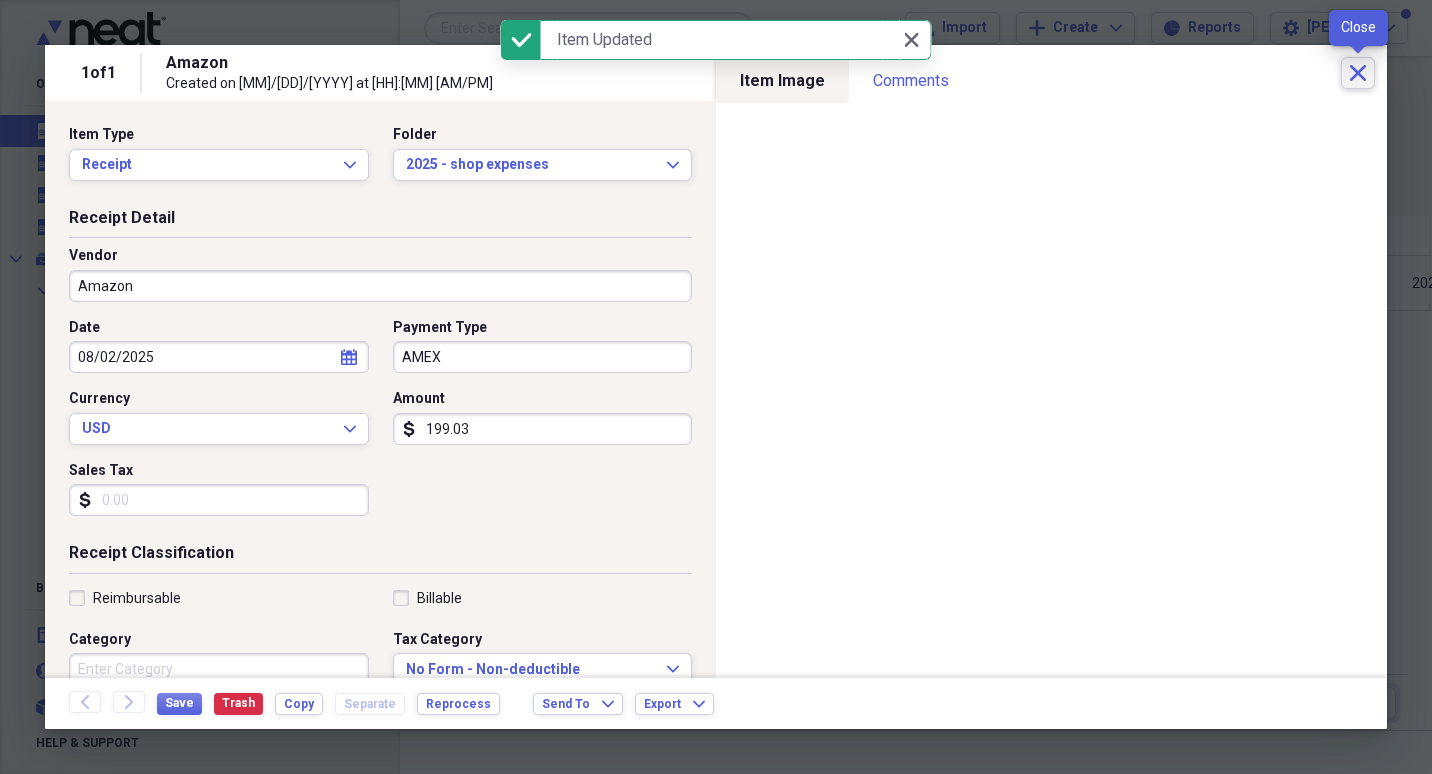 click on "Close" 